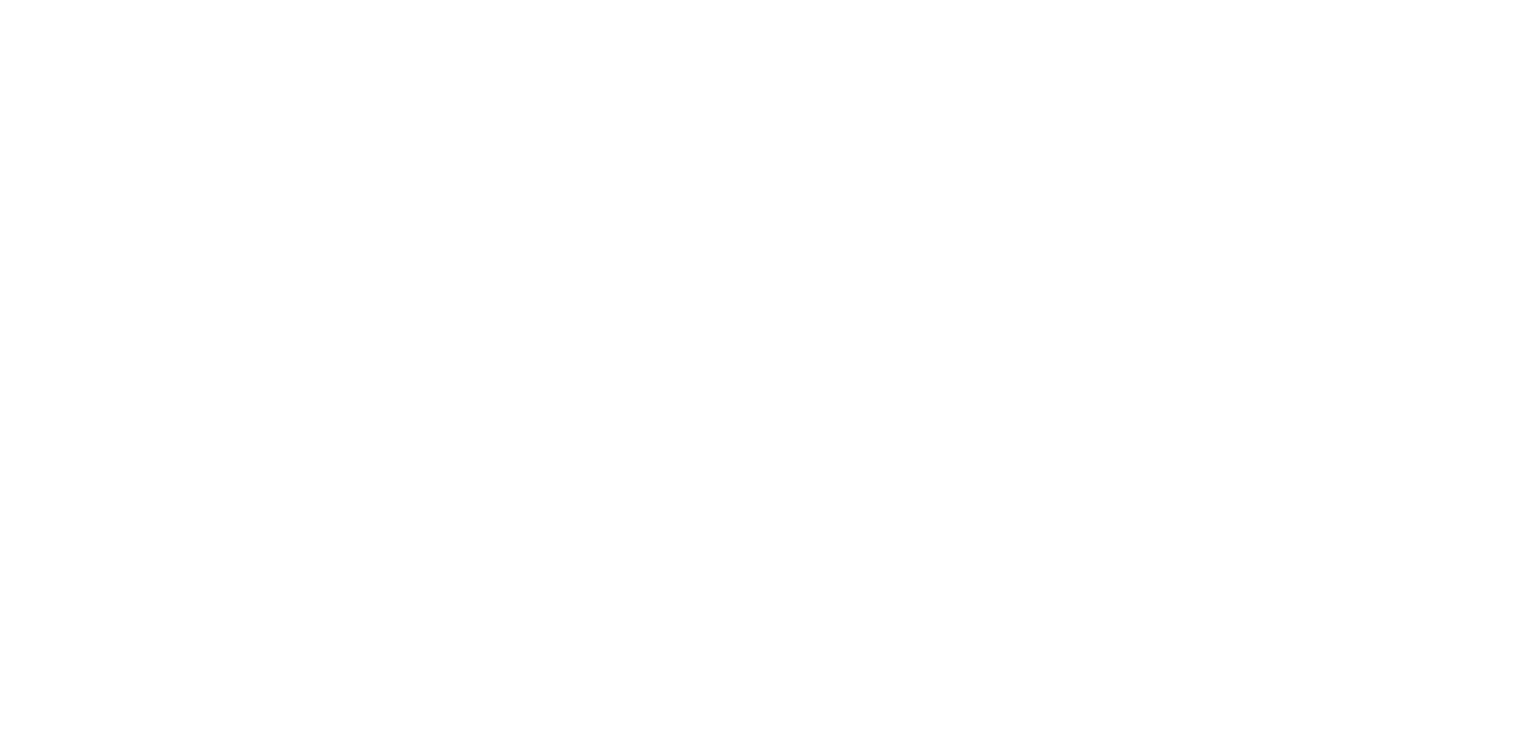 scroll, scrollTop: 0, scrollLeft: 0, axis: both 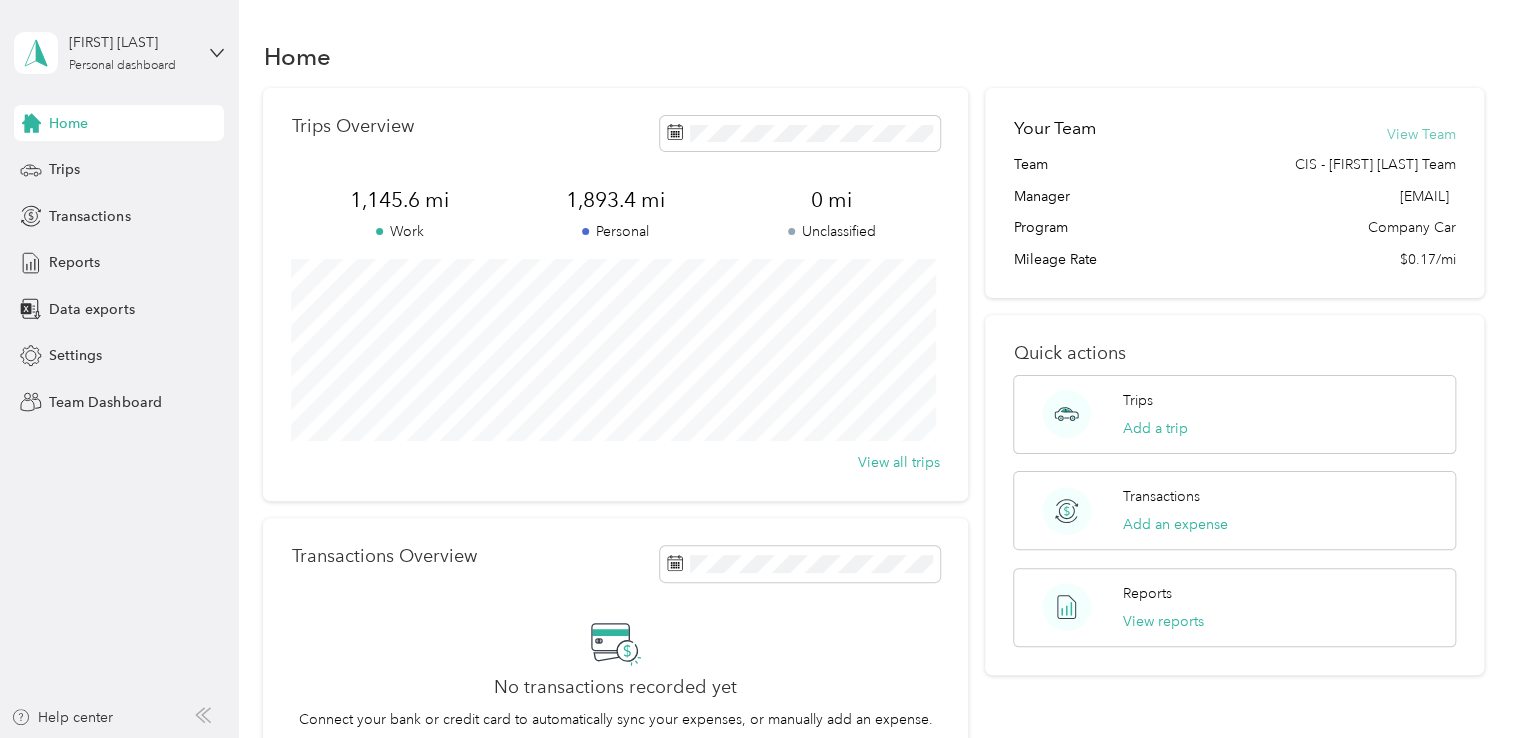 click on "View Team" at bounding box center [1421, 134] 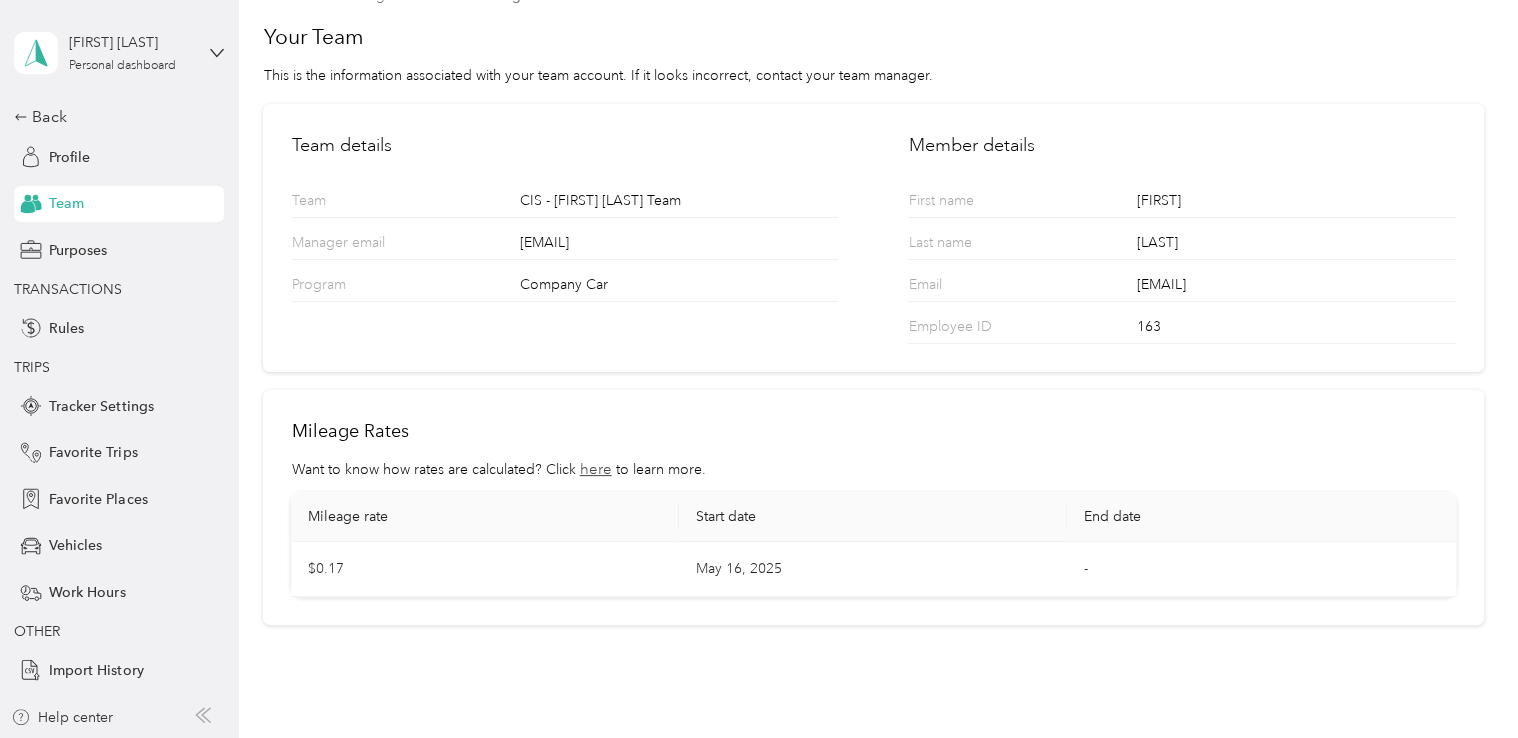 scroll, scrollTop: 0, scrollLeft: 0, axis: both 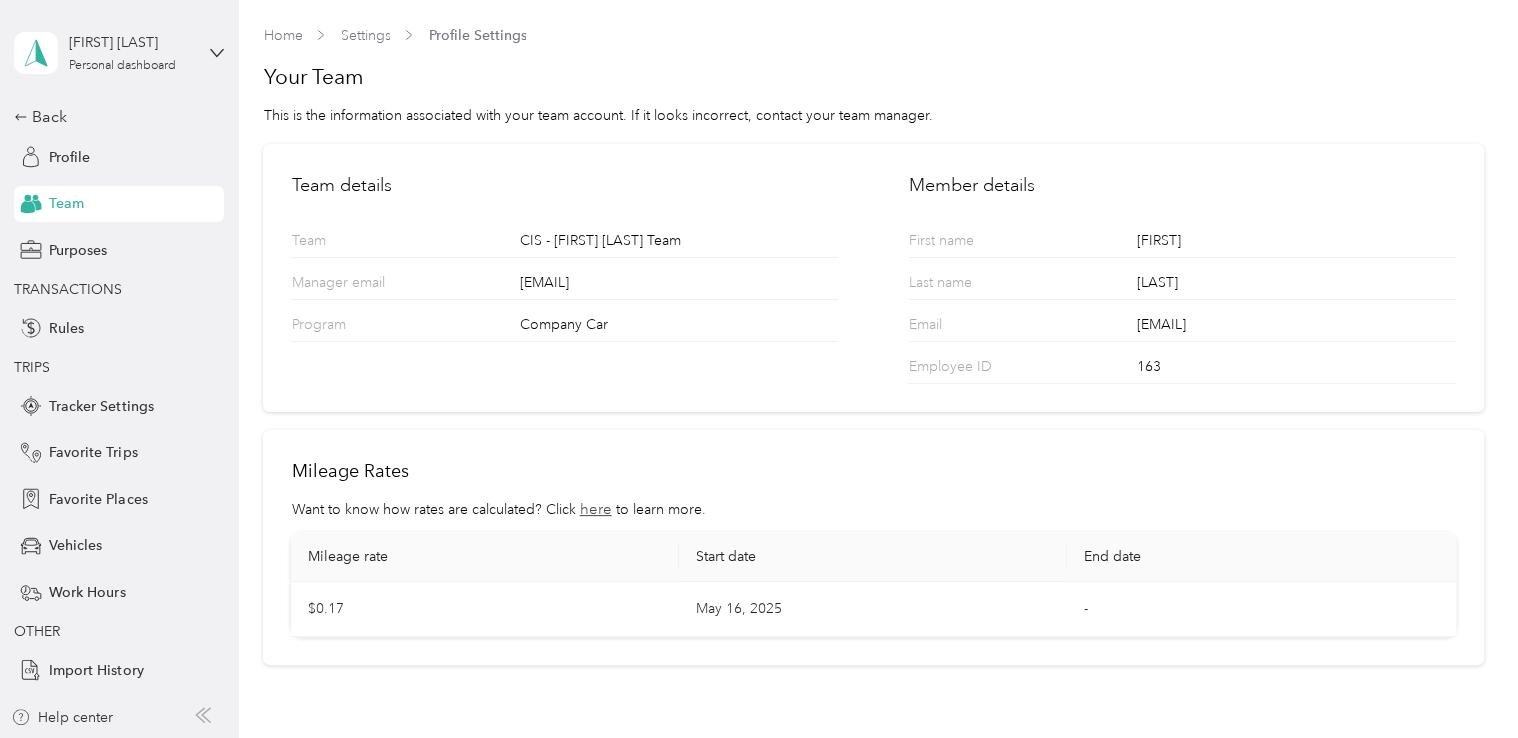 click on "[FIRST] [LAST] Personal dashboard" at bounding box center (119, 53) 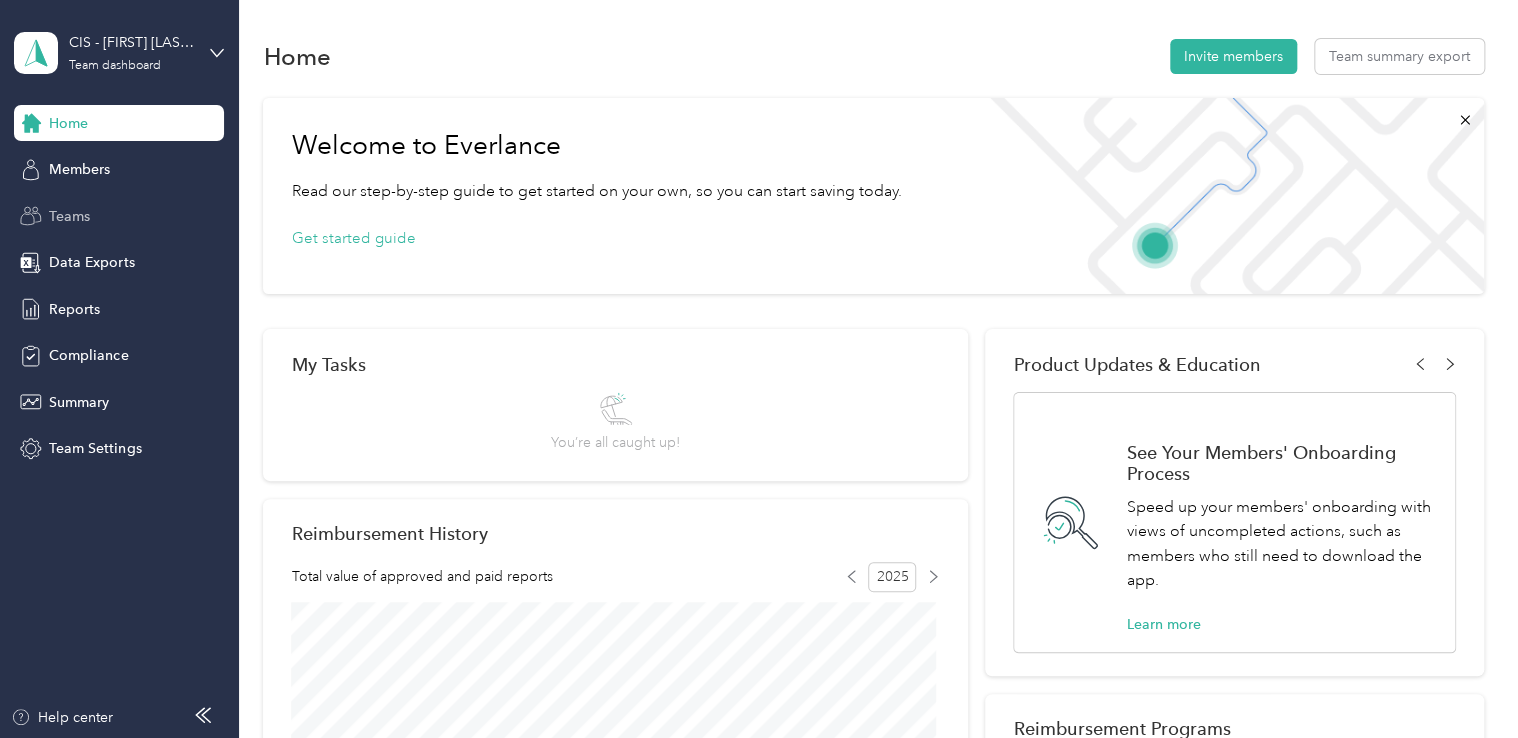 click on "Teams" at bounding box center (69, 216) 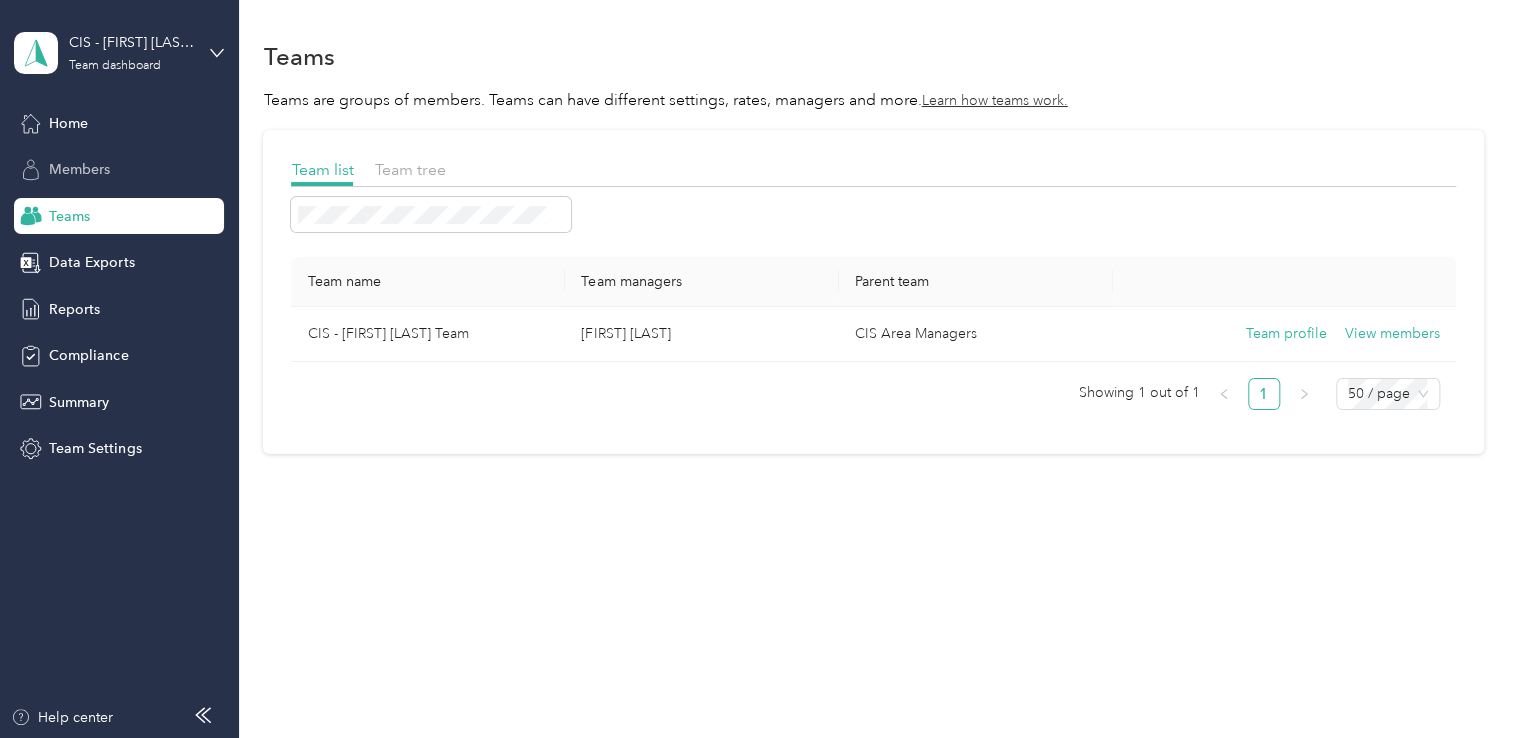 click on "Members" at bounding box center (79, 169) 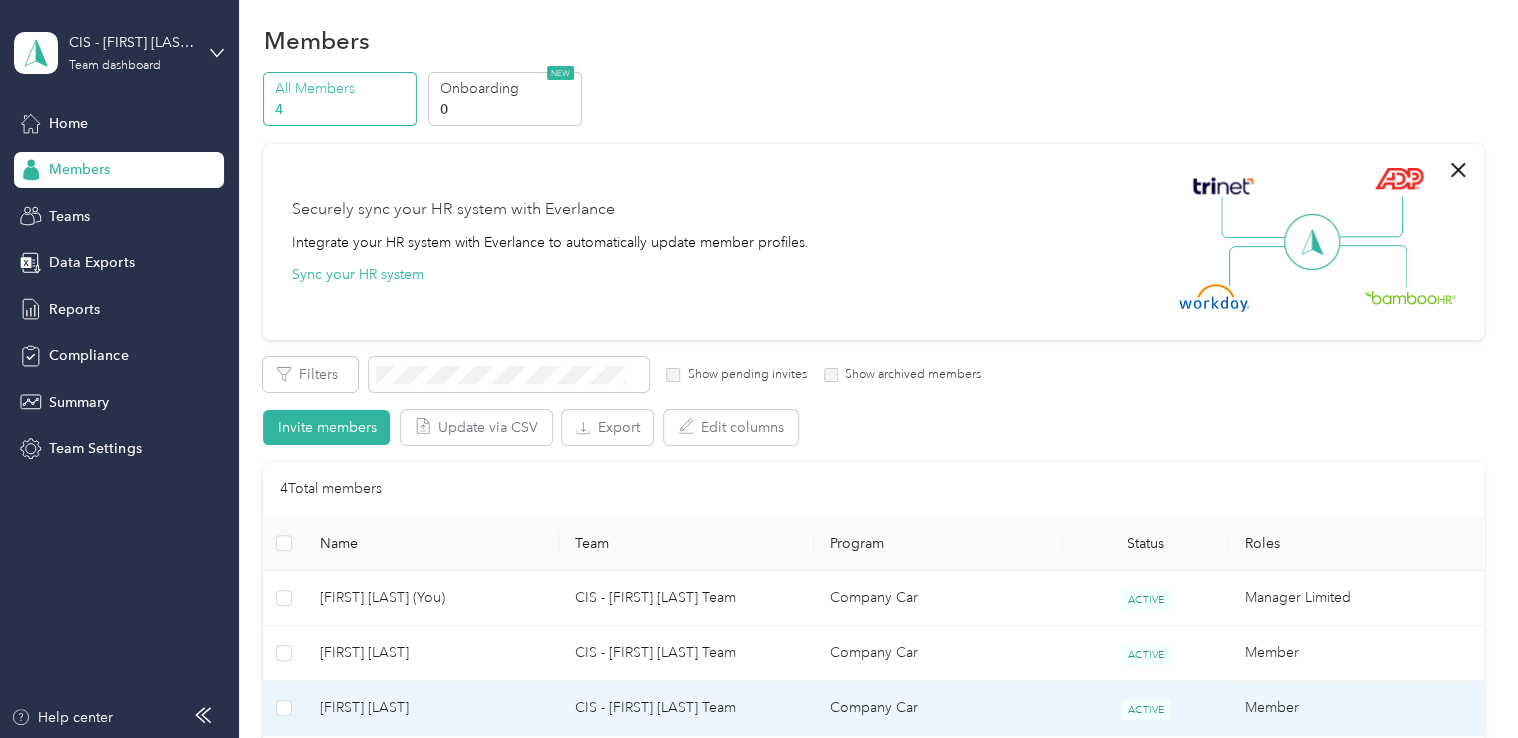 scroll, scrollTop: 0, scrollLeft: 0, axis: both 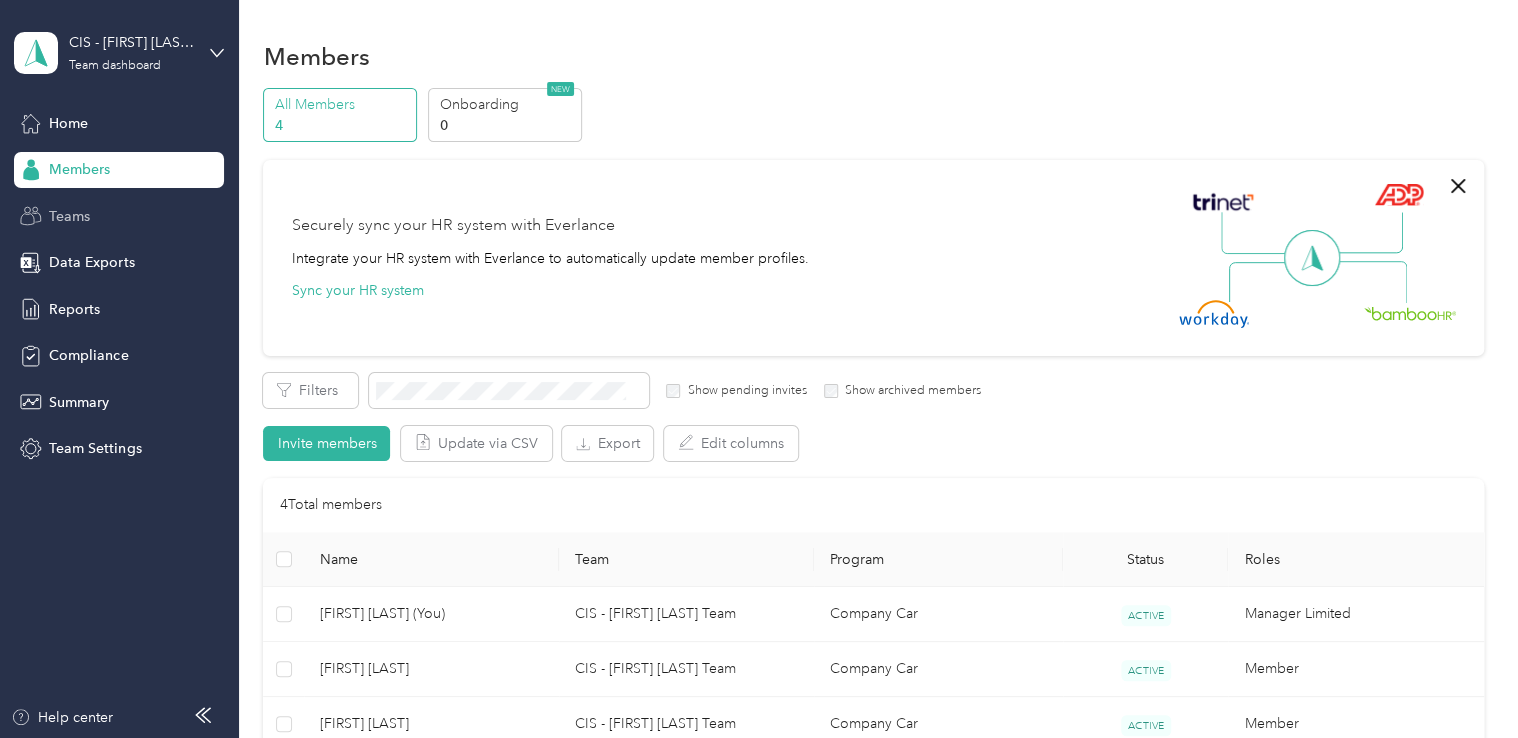 click on "Teams" at bounding box center (69, 216) 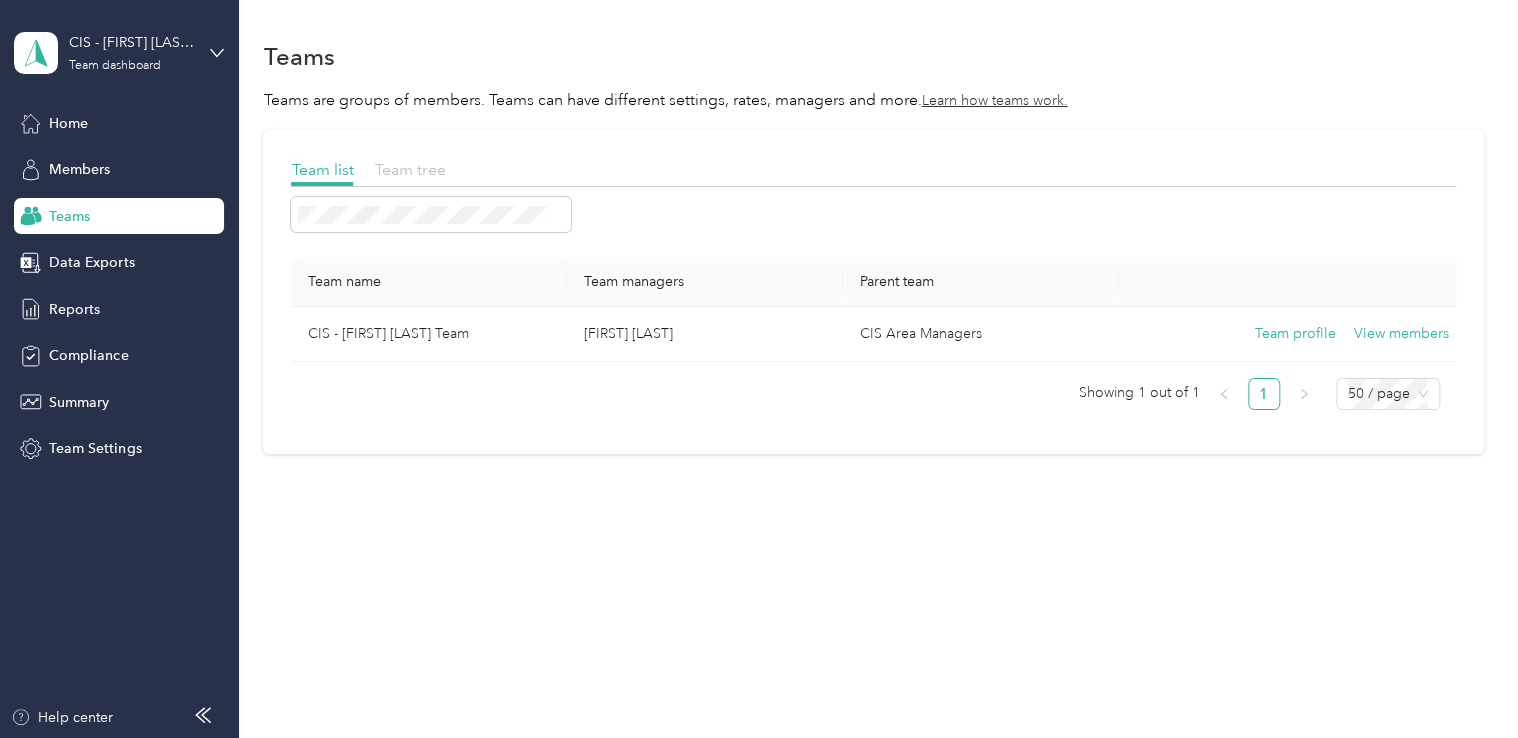 click on "Team tree" at bounding box center (409, 169) 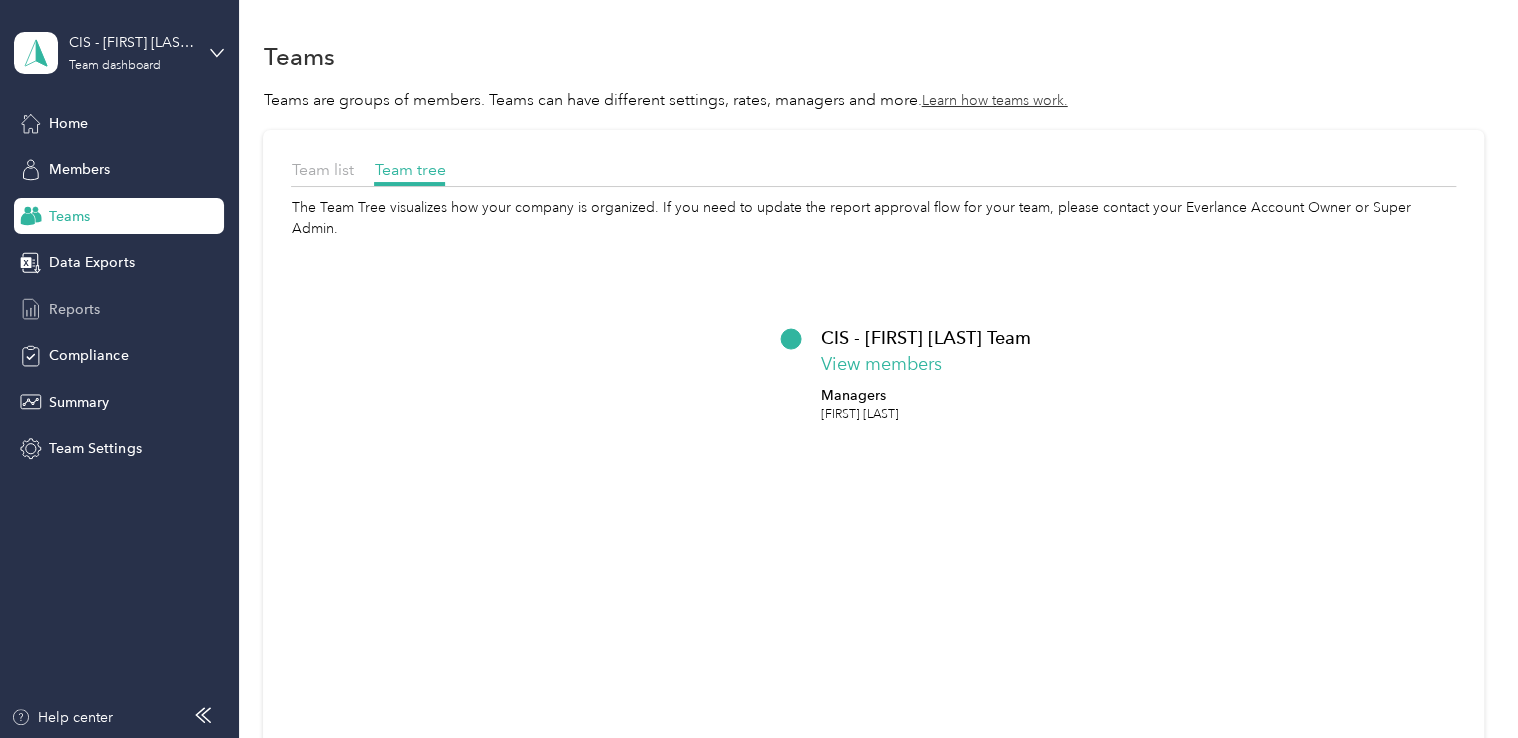 click on "Reports" at bounding box center (119, 309) 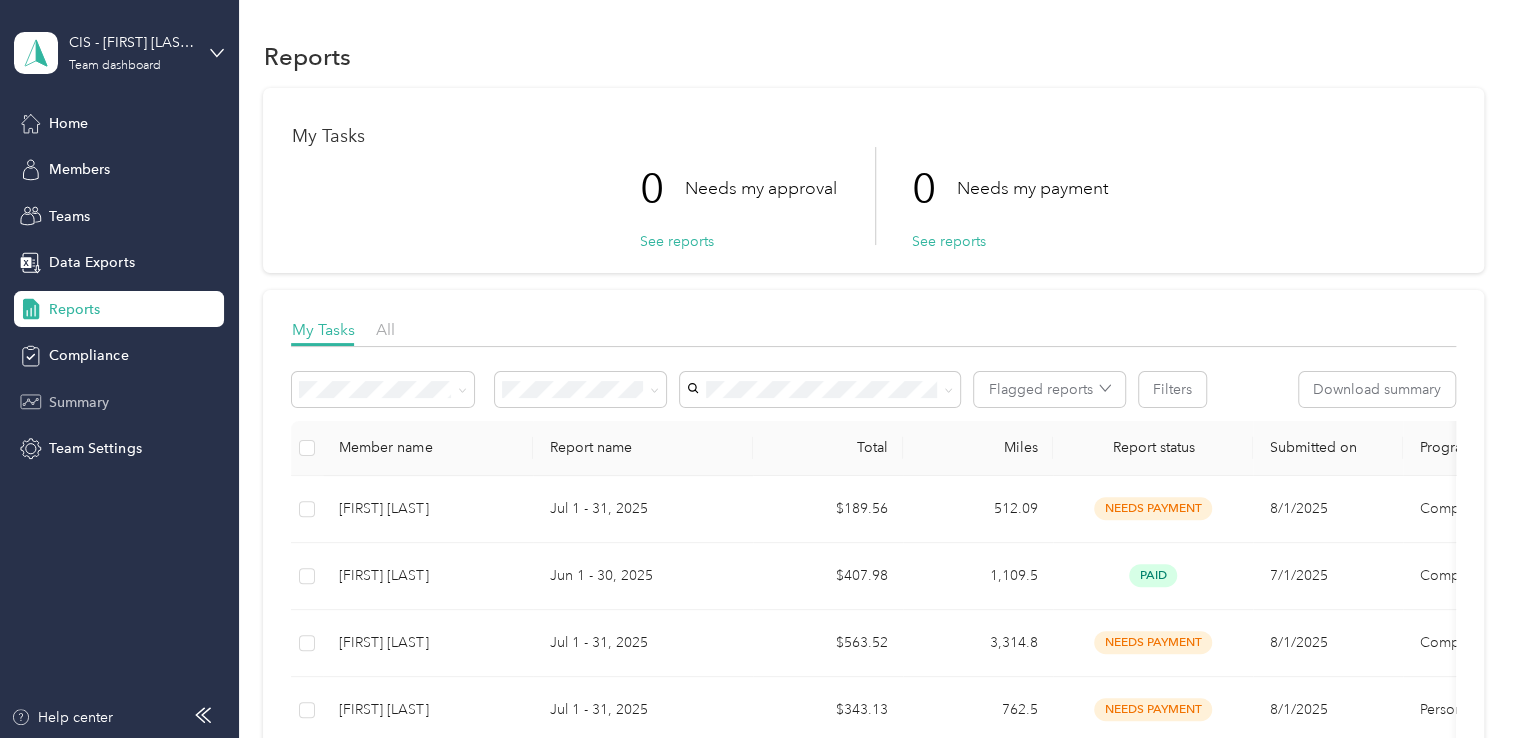 click on "Summary" at bounding box center (79, 402) 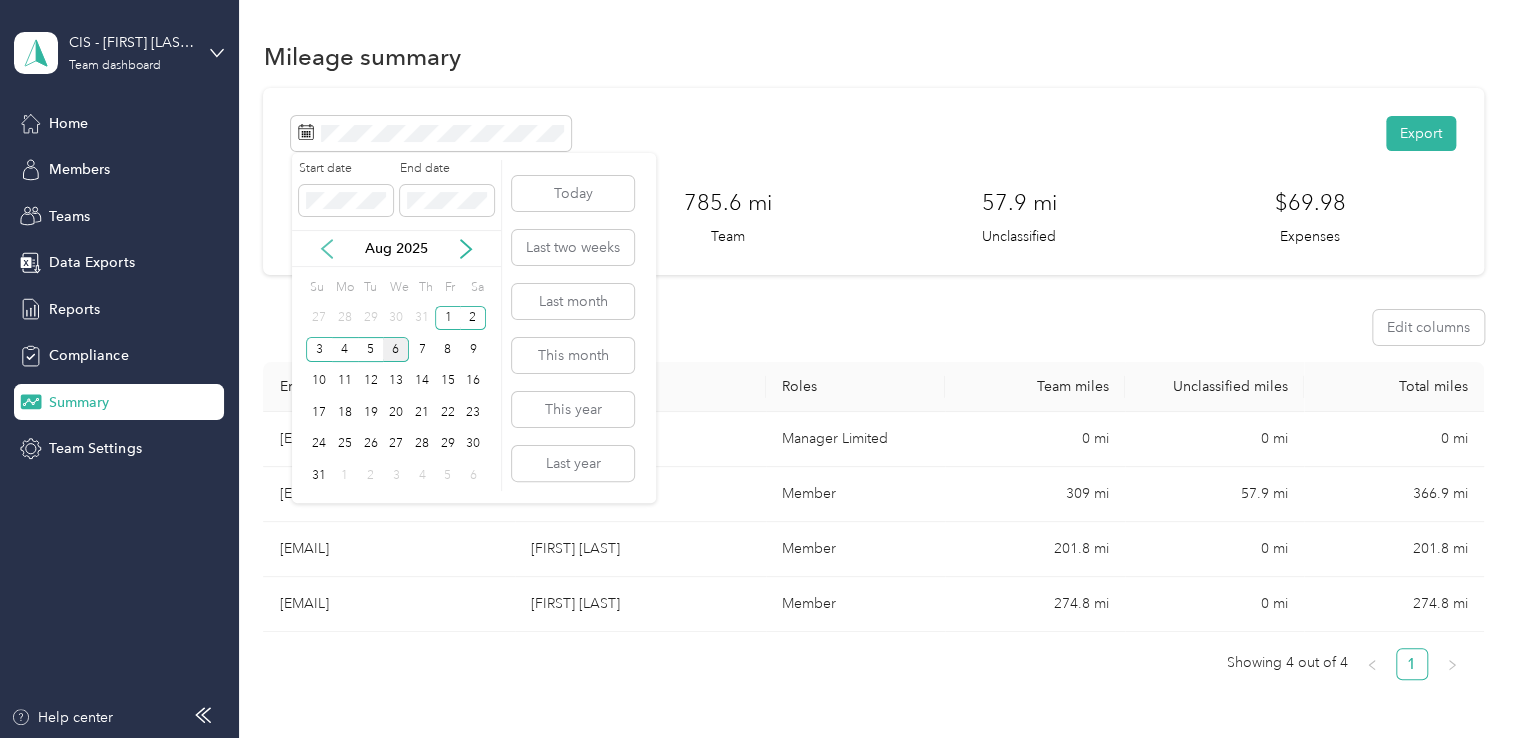 click 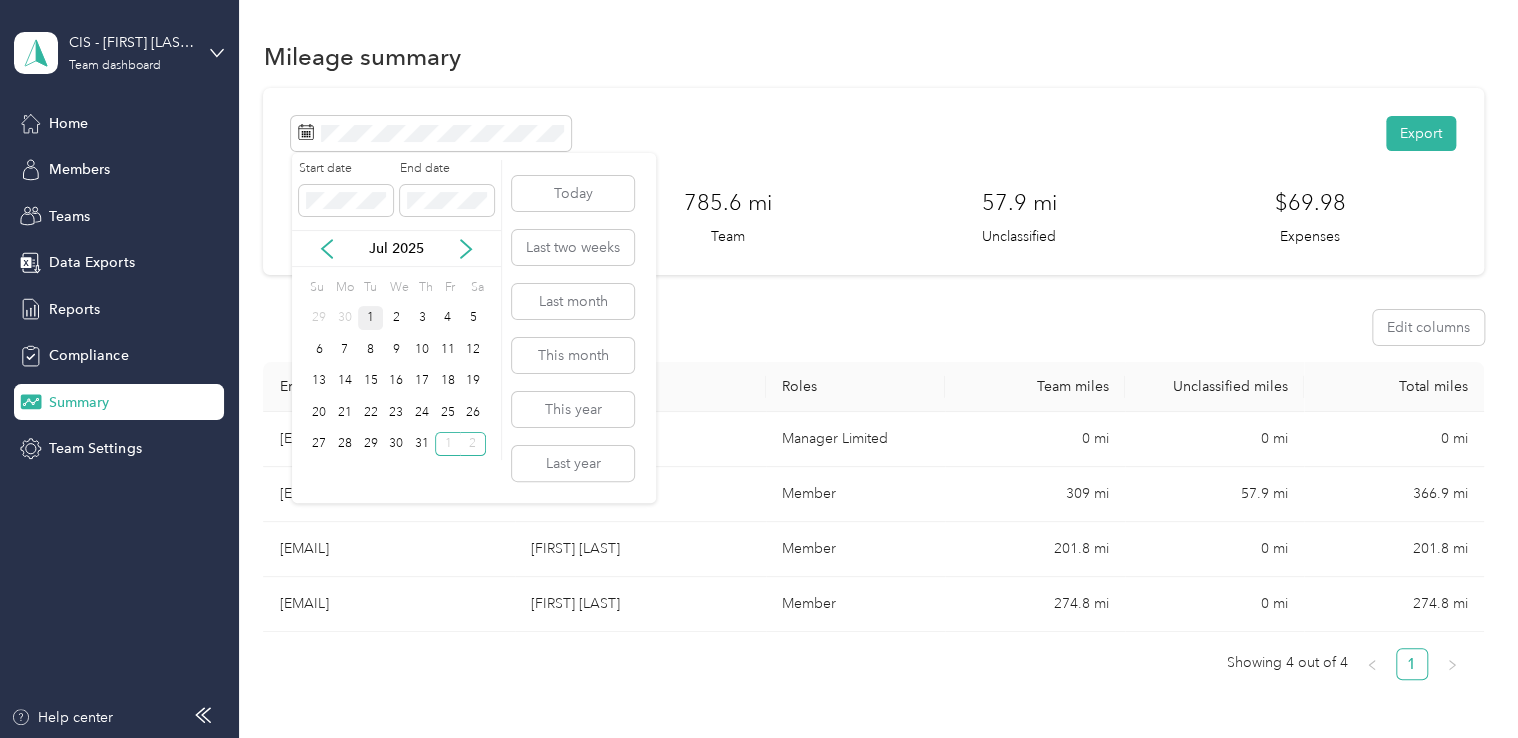 click on "1" at bounding box center [371, 318] 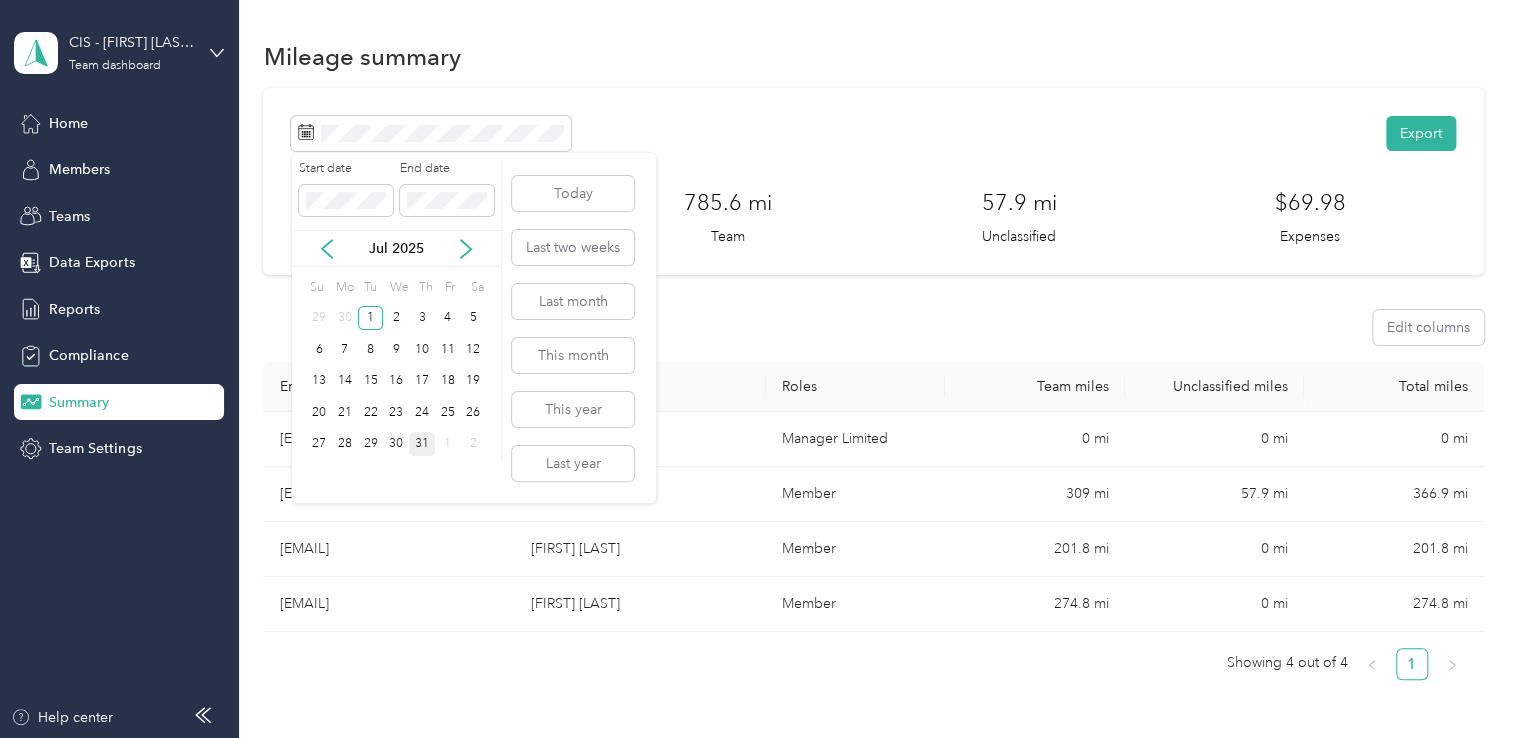 click on "31" at bounding box center [422, 444] 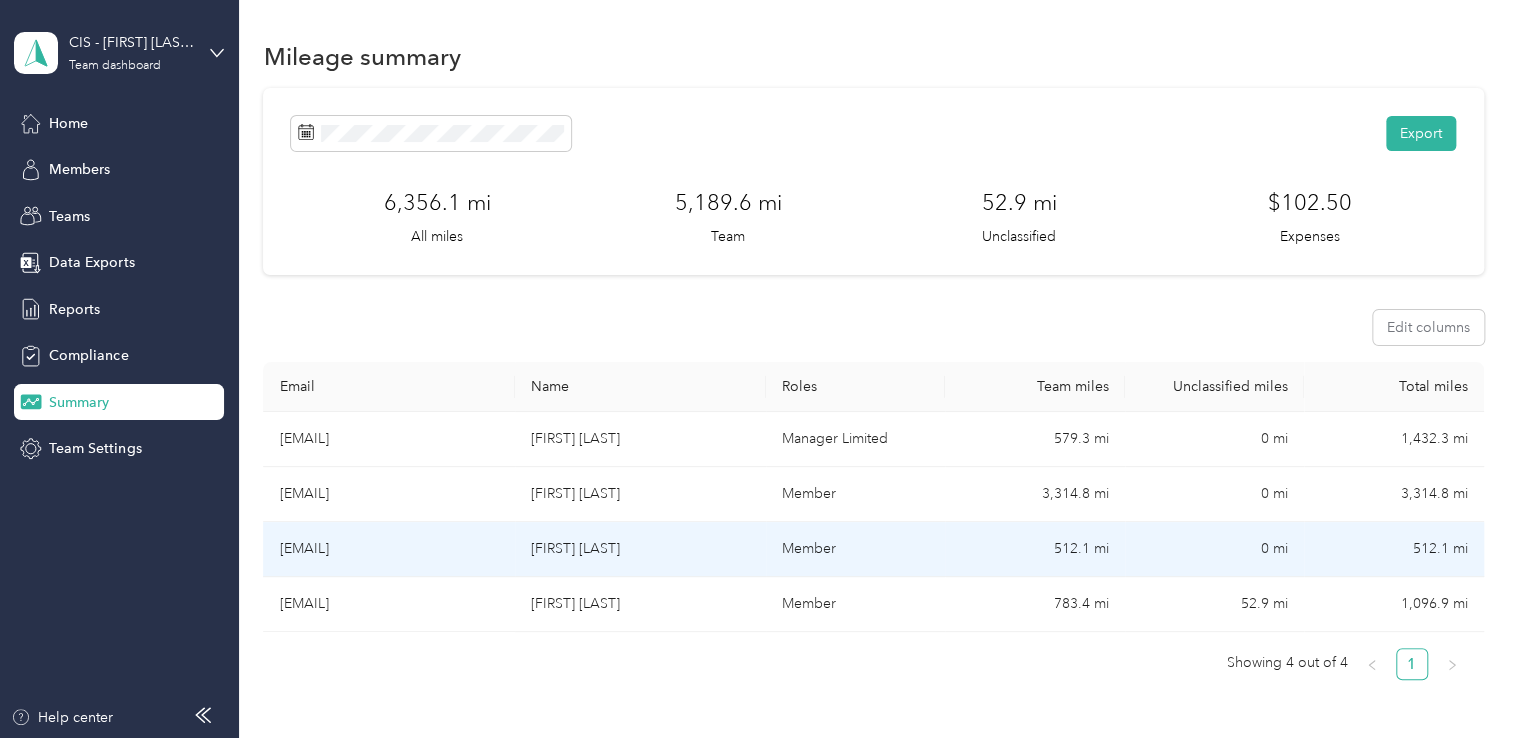 scroll, scrollTop: 0, scrollLeft: 0, axis: both 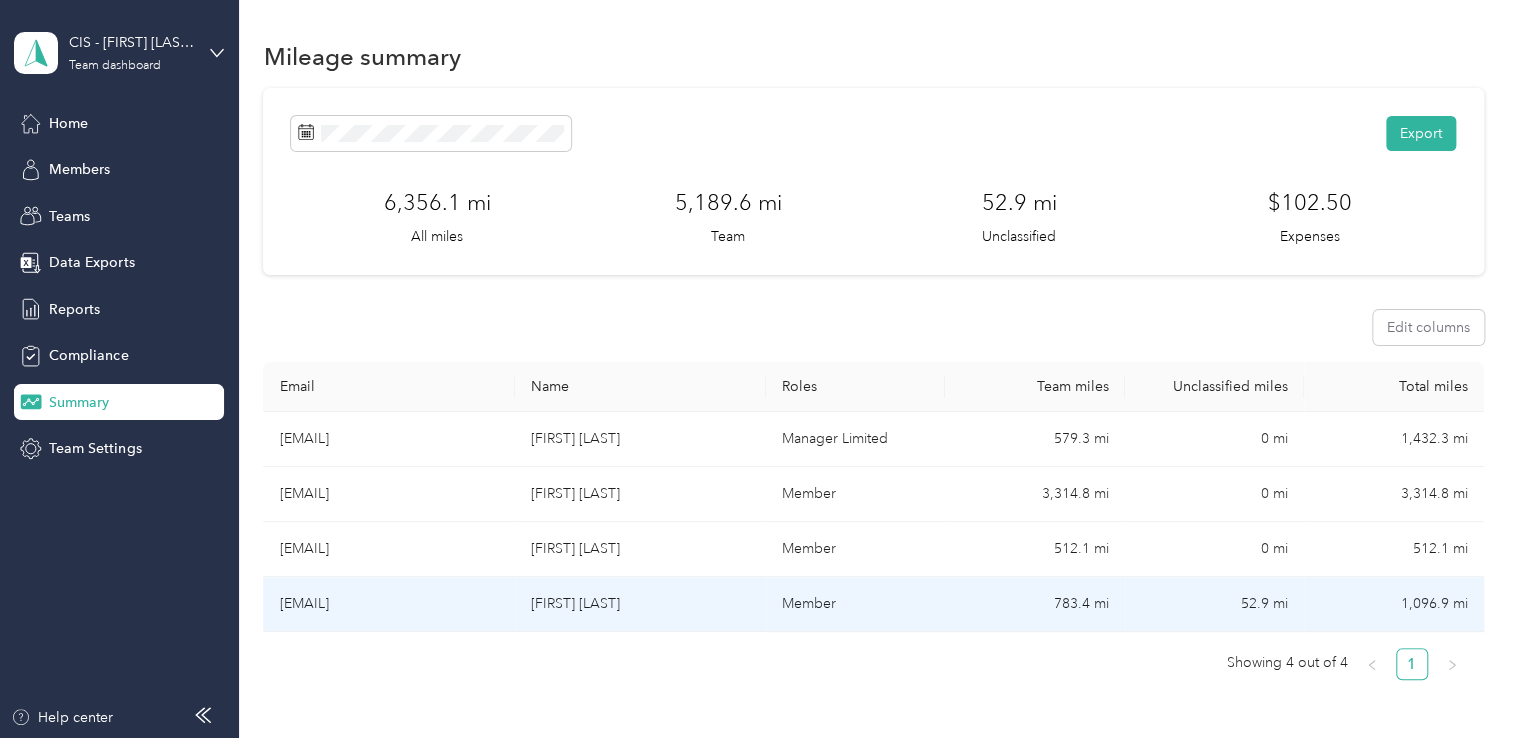 click on "52.9 mi" at bounding box center [1214, 604] 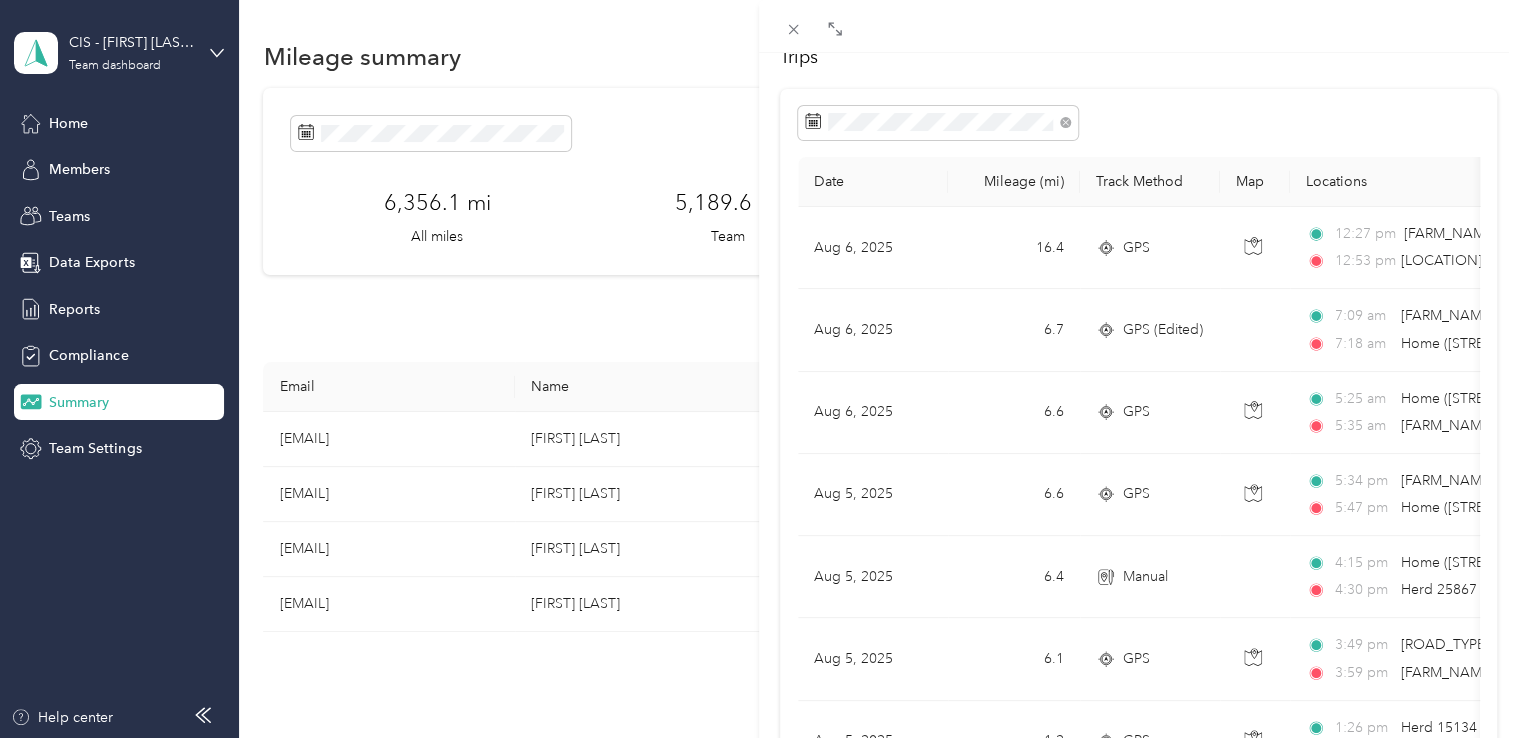 scroll, scrollTop: 0, scrollLeft: 0, axis: both 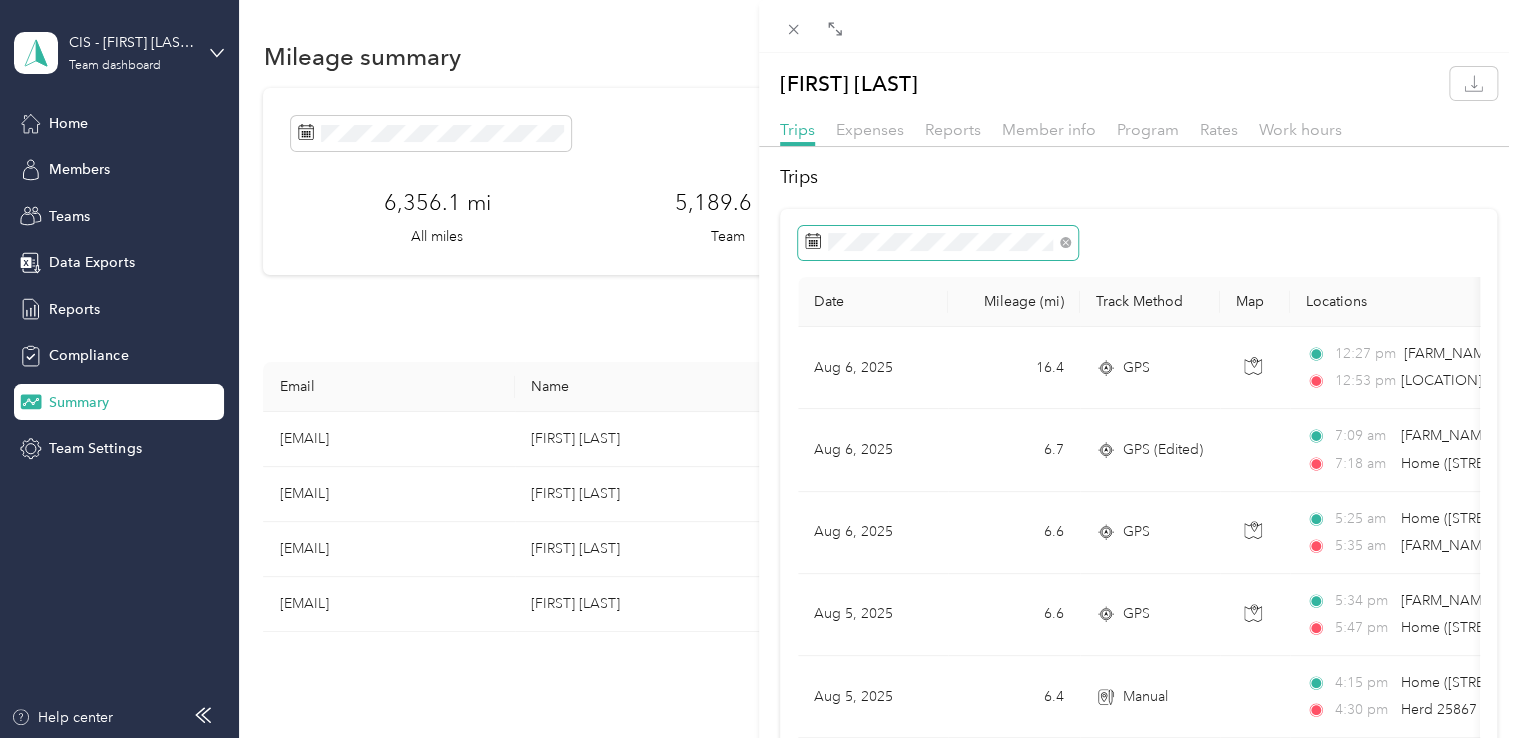 click 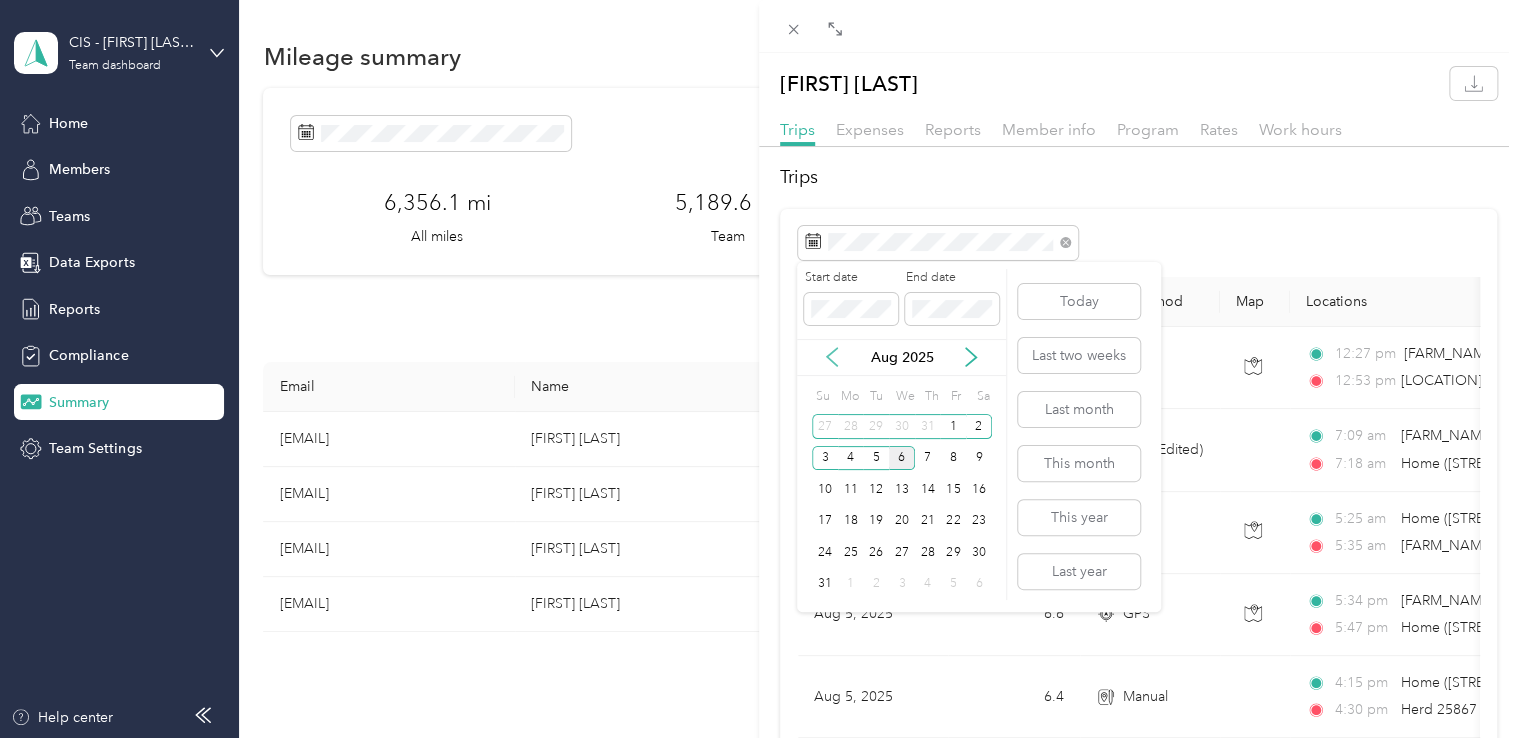 click 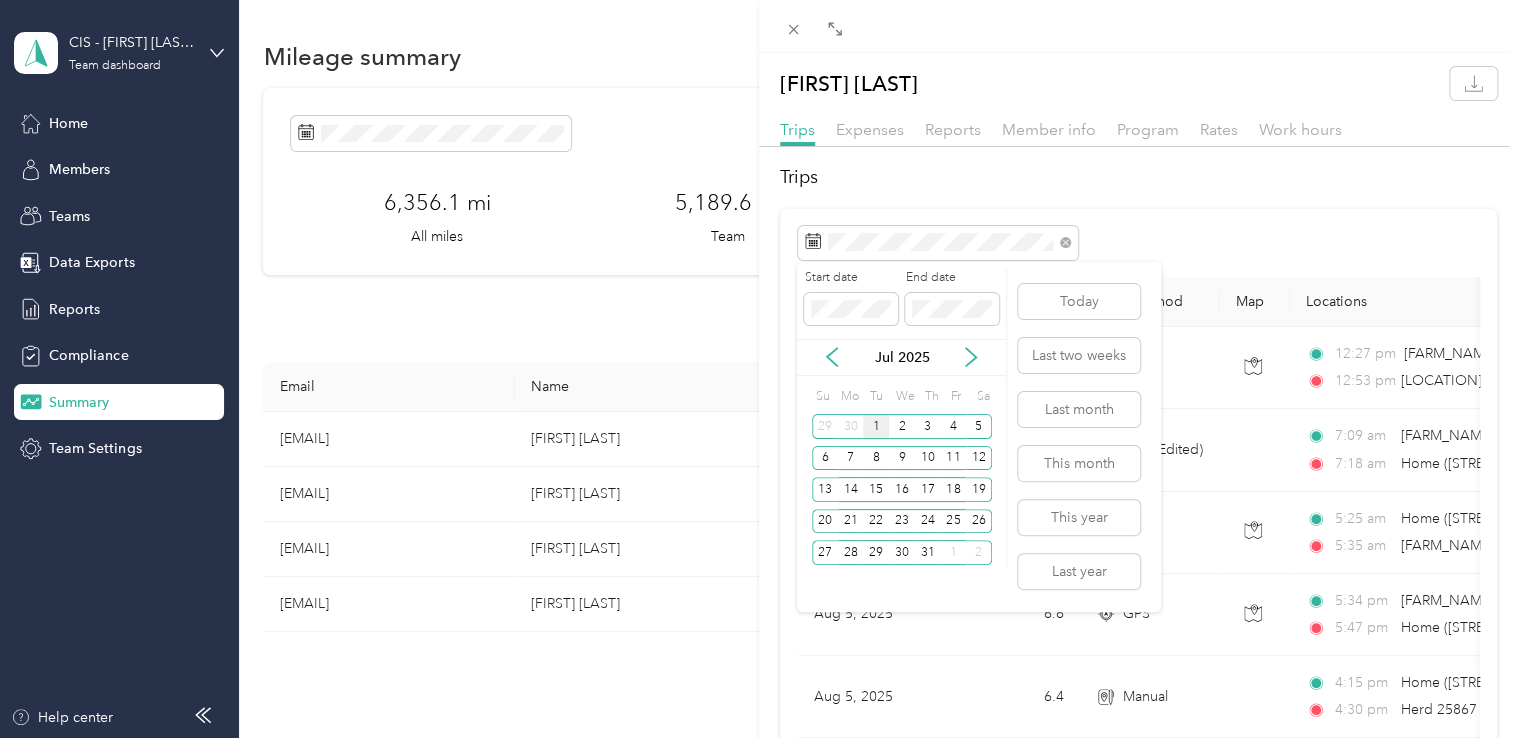 click on "1" at bounding box center [876, 426] 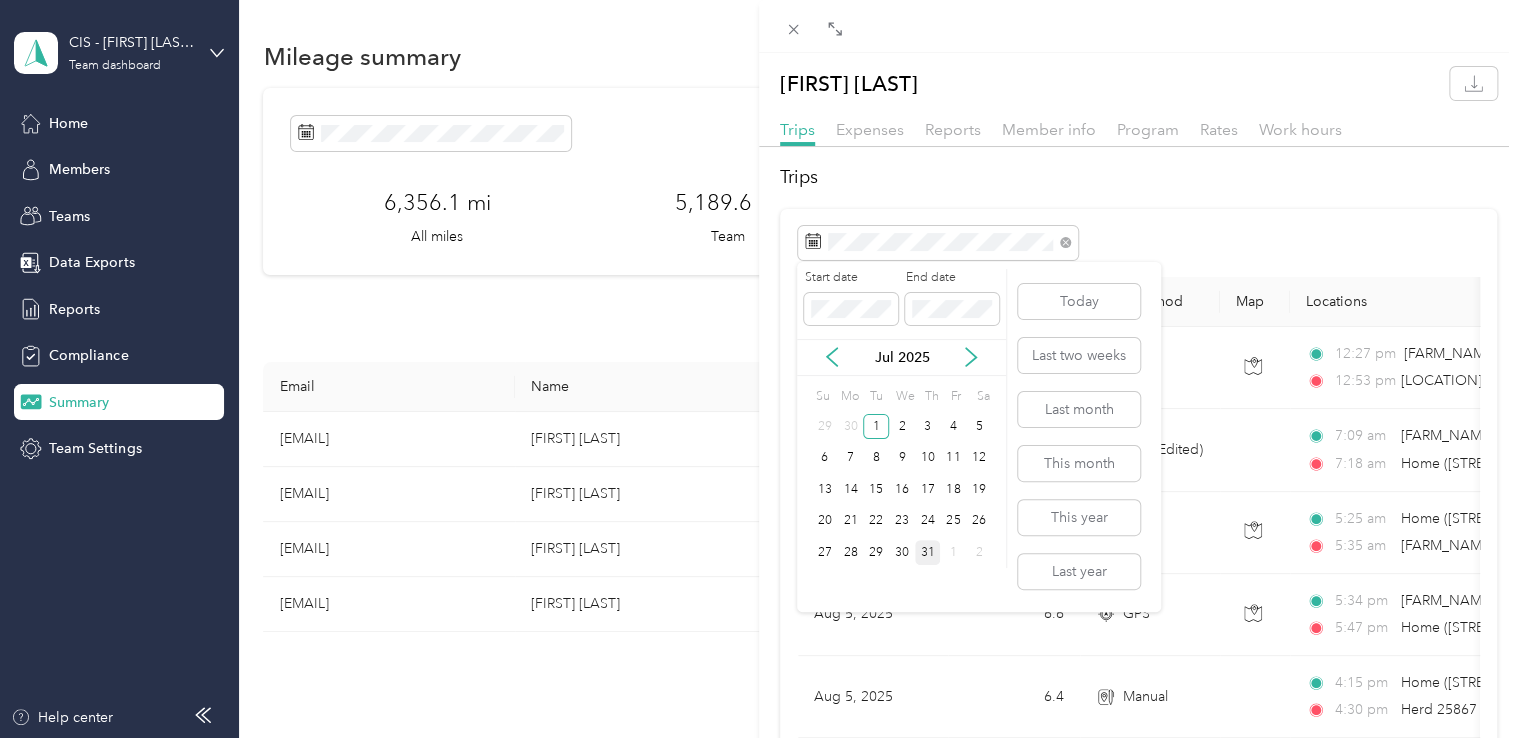 click on "31" at bounding box center [928, 552] 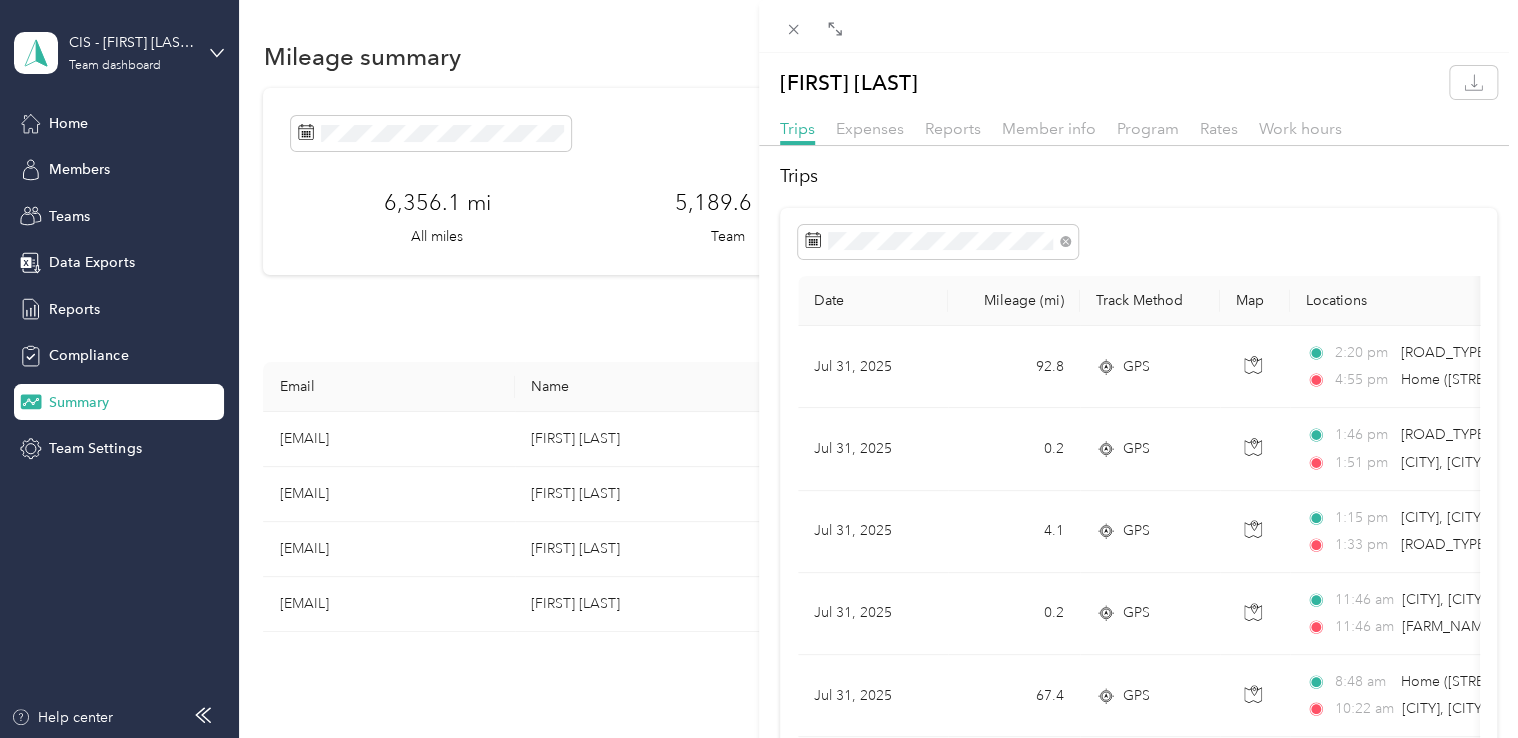 scroll, scrollTop: 0, scrollLeft: 0, axis: both 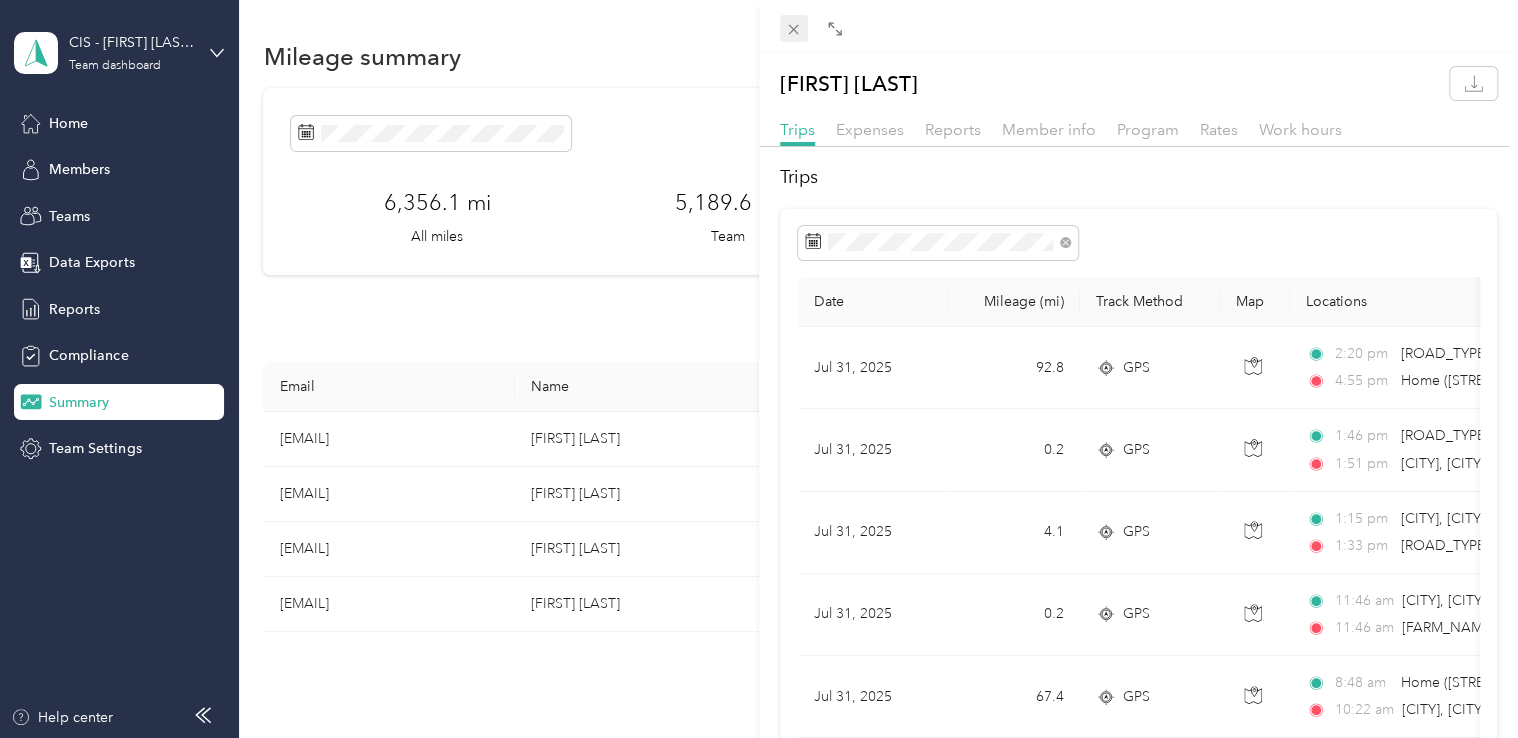 click 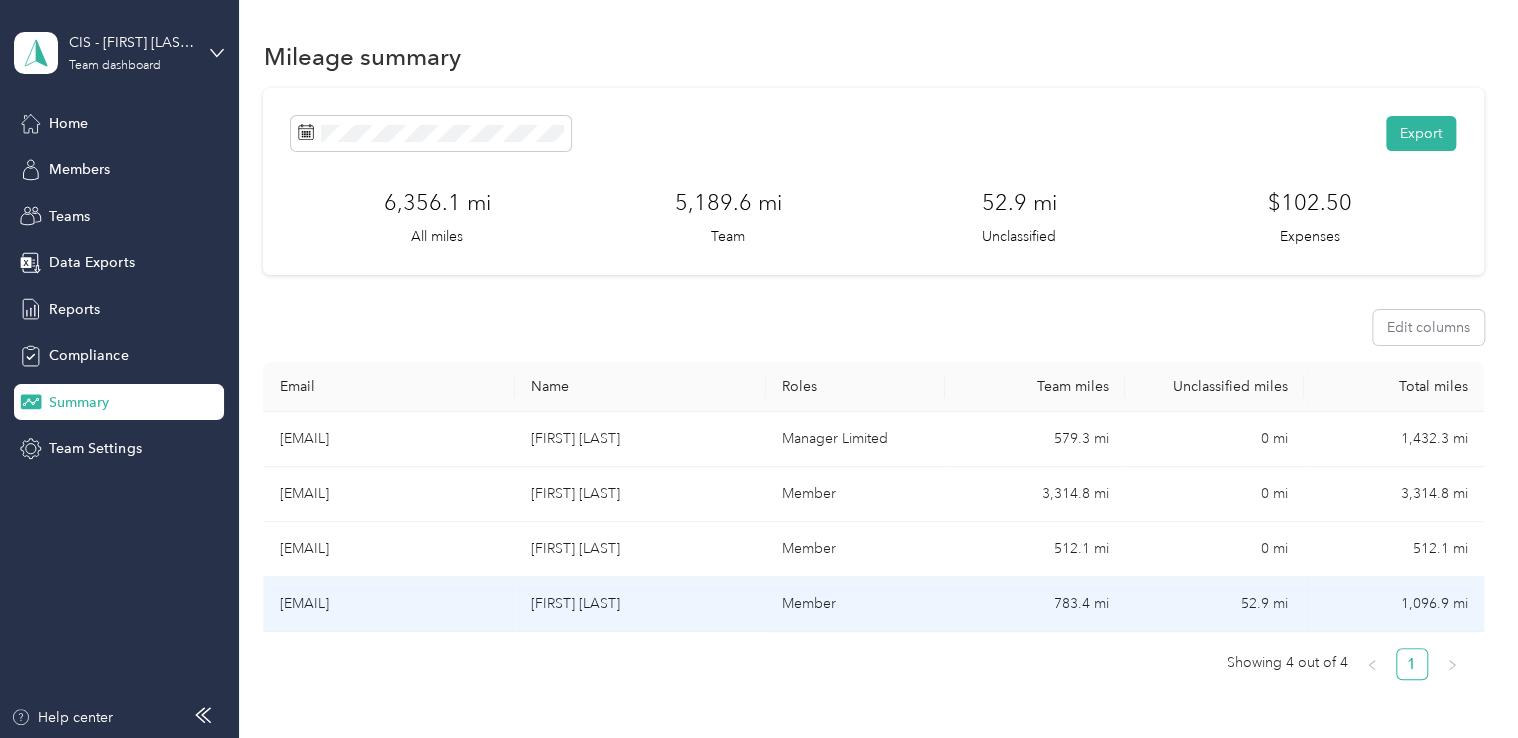 click on "[FIRST] [LAST]" at bounding box center [640, 604] 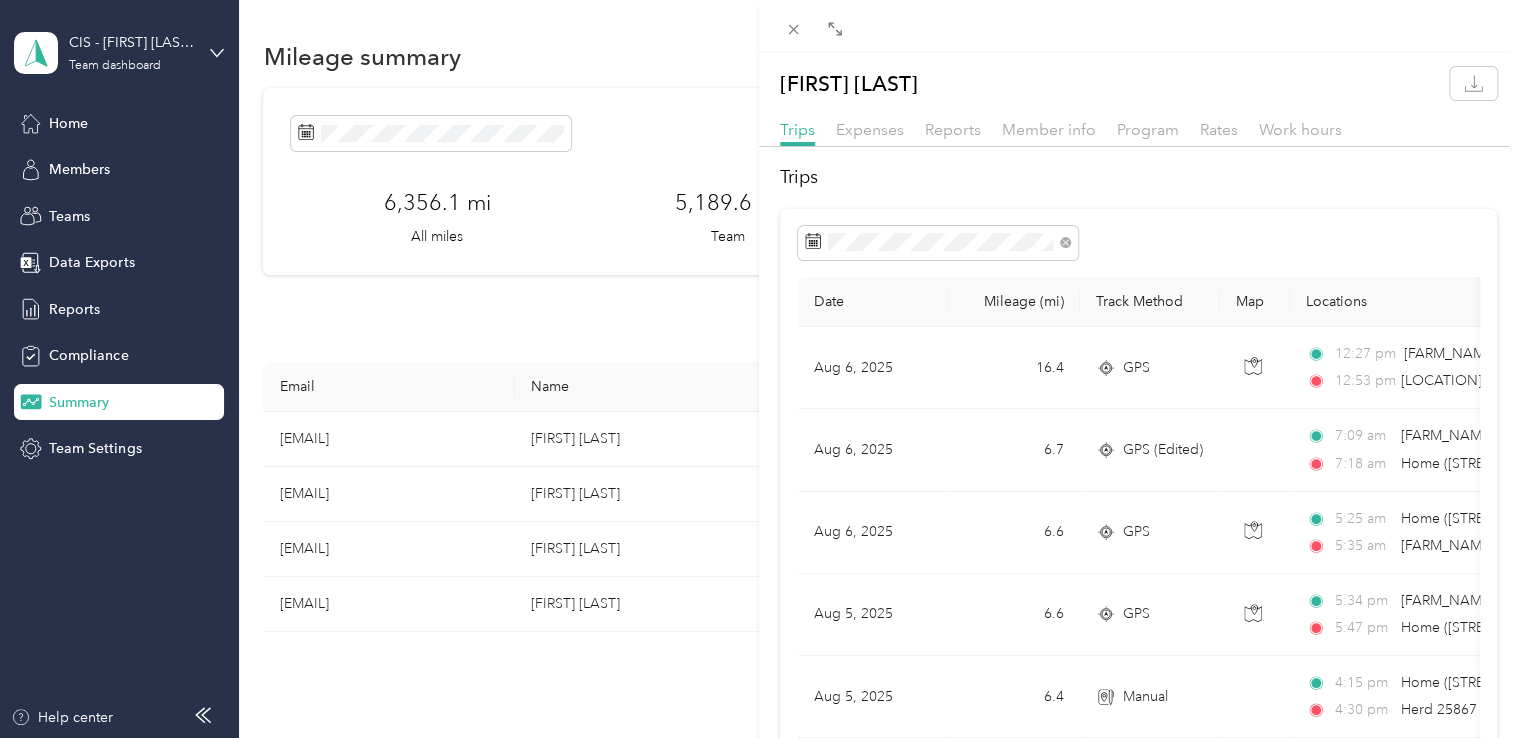 click on "Rebecca Barker Trips Expenses Reports Member info Program Rates Work hours Trips Date Mileage (mi) Track Method Map Locations Mileage value Purpose               Aug 6, 2025 16.4 GPS 12:27 pm SNOWVIEW (SNOW VIEW, LOWFIELD FARM, APPLEBY-IN-WESTMORLAND, CUMBRIA) 12:53 pm Penrith shed (CA11 0DN, Penrith, England, Penrith, England) $7.38 Holstein Group Aug 6, 2025 6.7 GPS (Edited) 7:09 am LANGHURST (HELM FARM, ORMSIDE, APPLEBY, CUMBRIA) 7:18 am Home (Middle Bank End Farm, Appleby-In-Westmorland, England) $3.02 Holstein Group Aug 6, 2025 6.6 GPS 5:25 am Home (Middle Bank End Farm, Appleby-In-Westmorland, England) 5:35 am LANGHURST (HELM FARM, ORMSIDE, APPLEBY, CUMBRIA) $2.97 Holstein Group Aug 5, 2025 6.6 GPS 5:34 pm LANGHURST (HELM FARM, ORMSIDE, APPLEBY, CUMBRIA) 5:47 pm Home (Middle Bank End Farm, Appleby-In-Westmorland, England) $2.97 Holstein Group Aug 5, 2025 6.4 Manual 4:15 pm Home (Middle Bank End Farm, Appleby-In-Westmorland, England) 4:30 pm Herd 25867 (ESPLAND HILL, BRAMPTON, APPLEBY, CUMBRIA)" at bounding box center [759, 369] 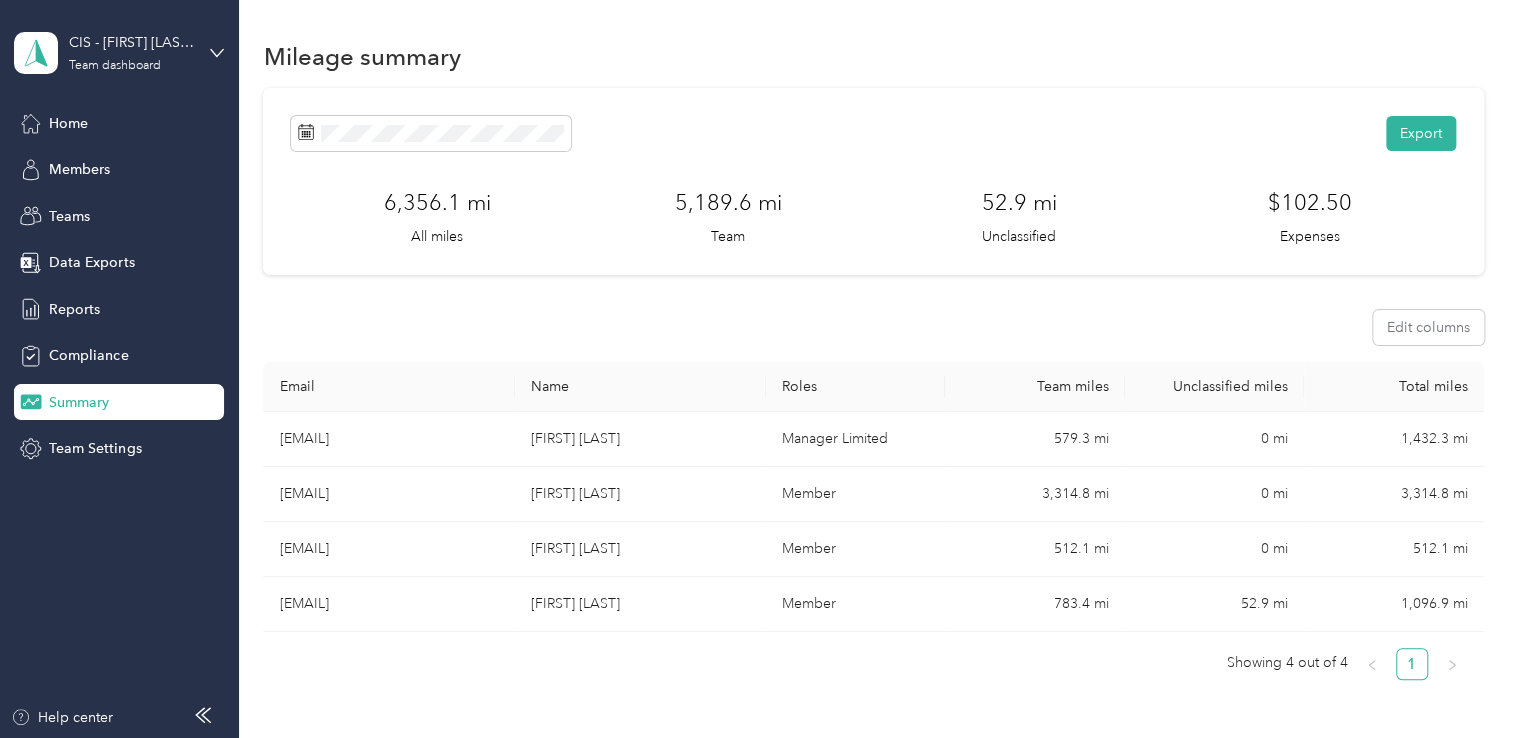click on "Members" at bounding box center (79, 169) 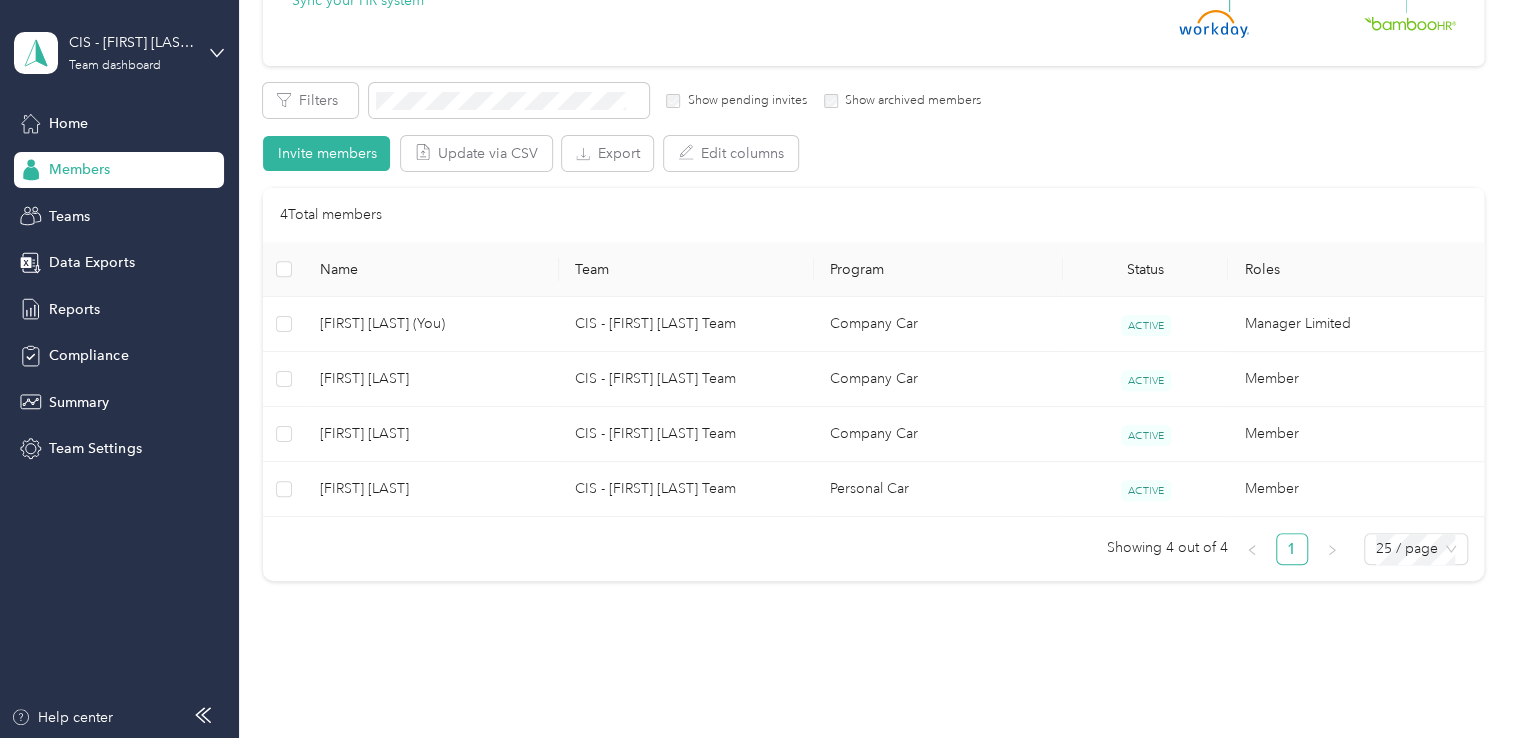 scroll, scrollTop: 300, scrollLeft: 0, axis: vertical 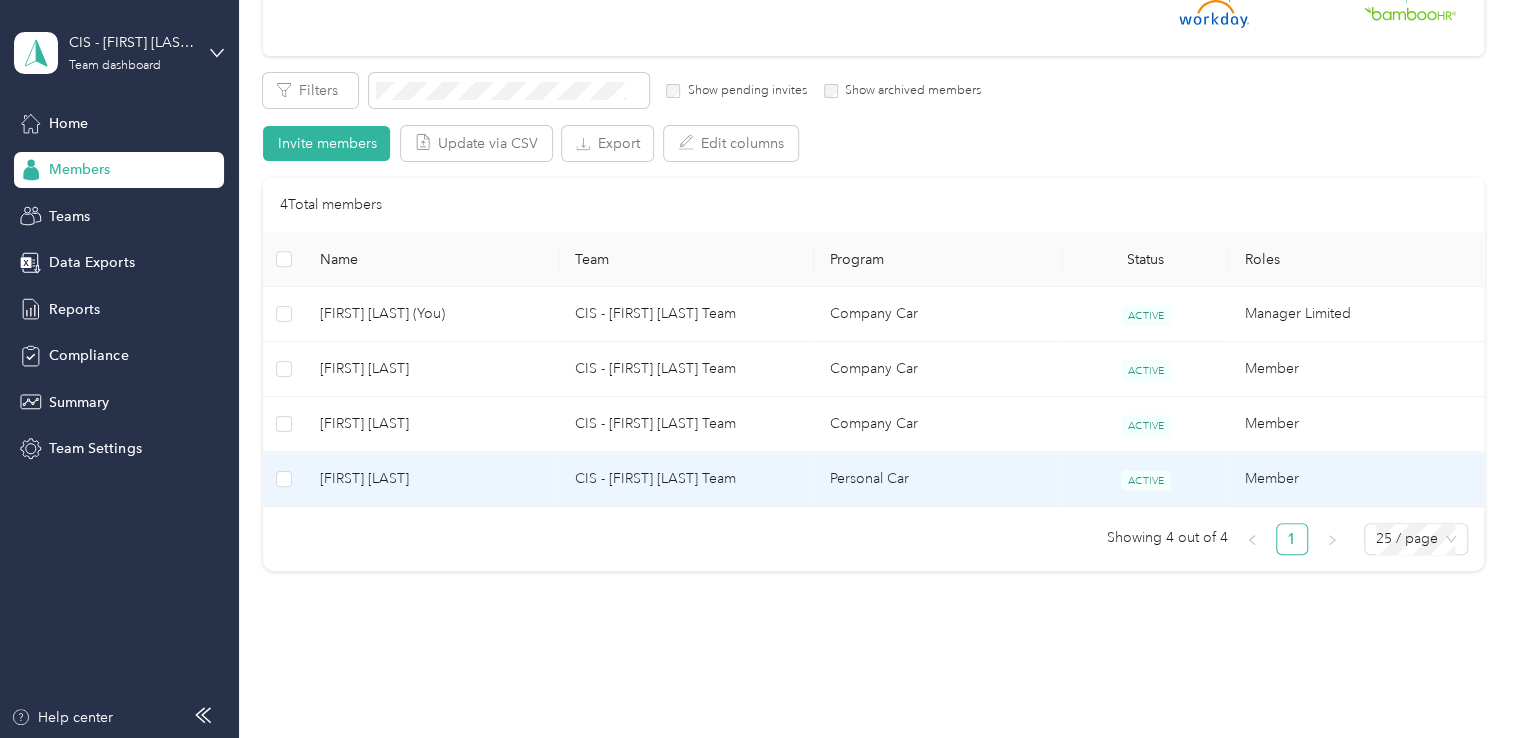 click on "[FIRST] [LAST]" at bounding box center [431, 479] 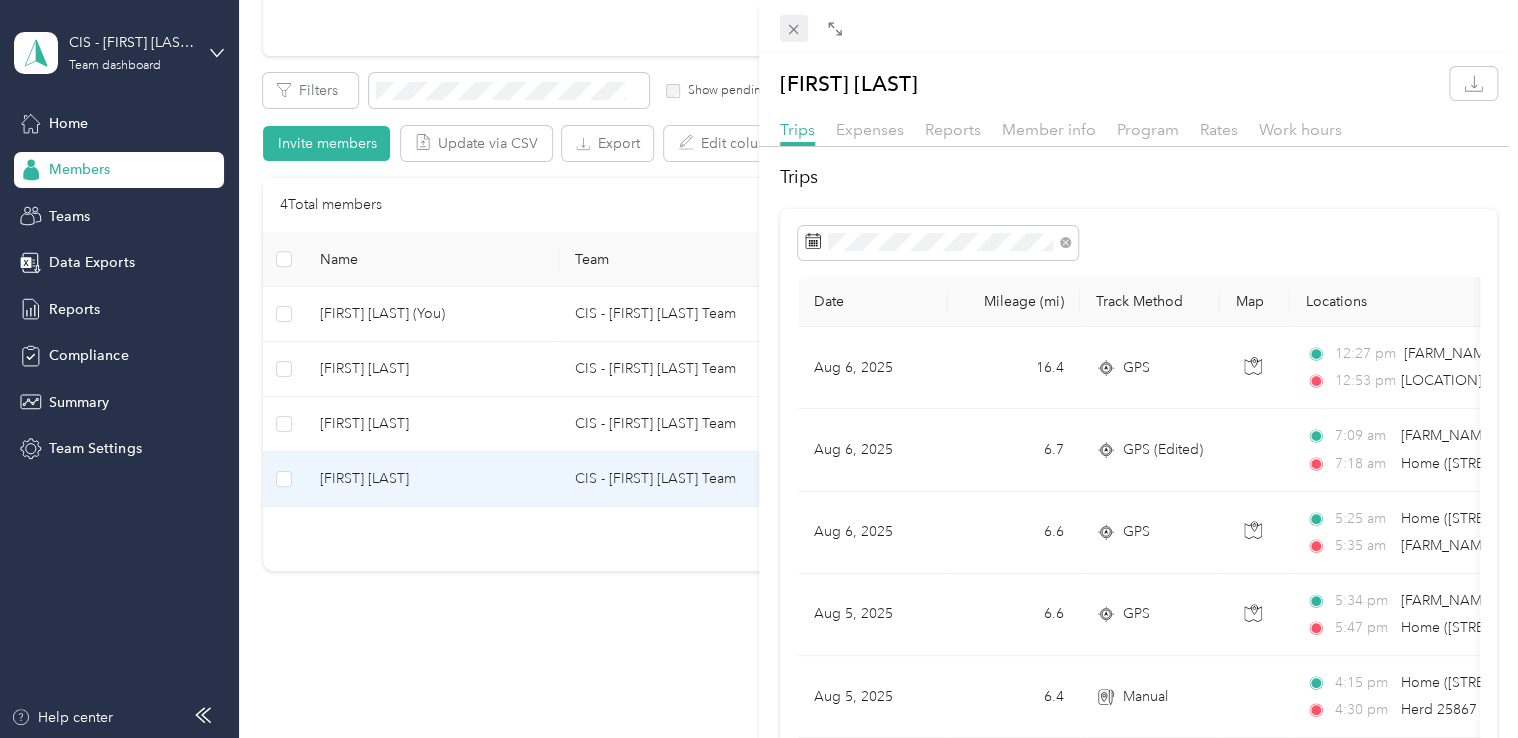 click 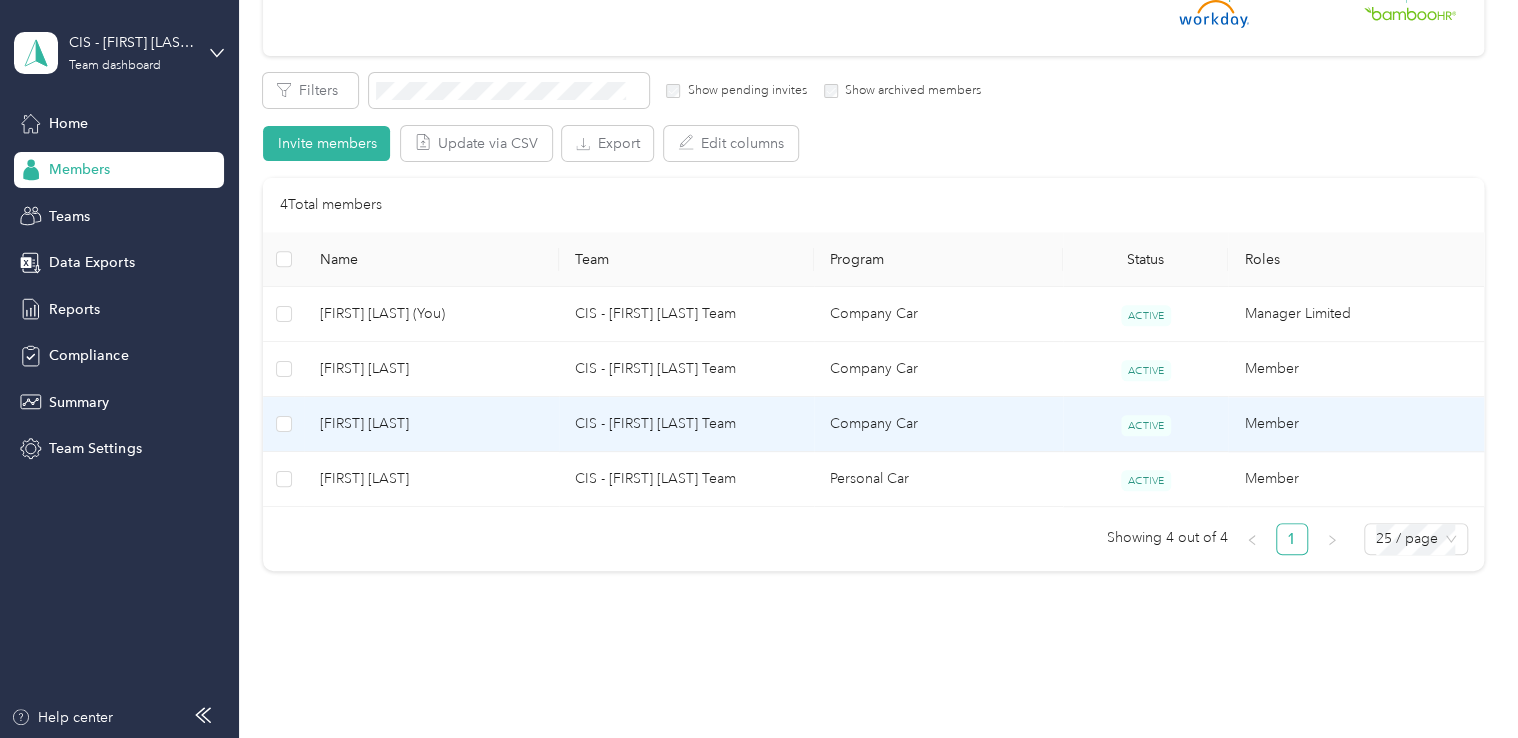 scroll, scrollTop: 200, scrollLeft: 0, axis: vertical 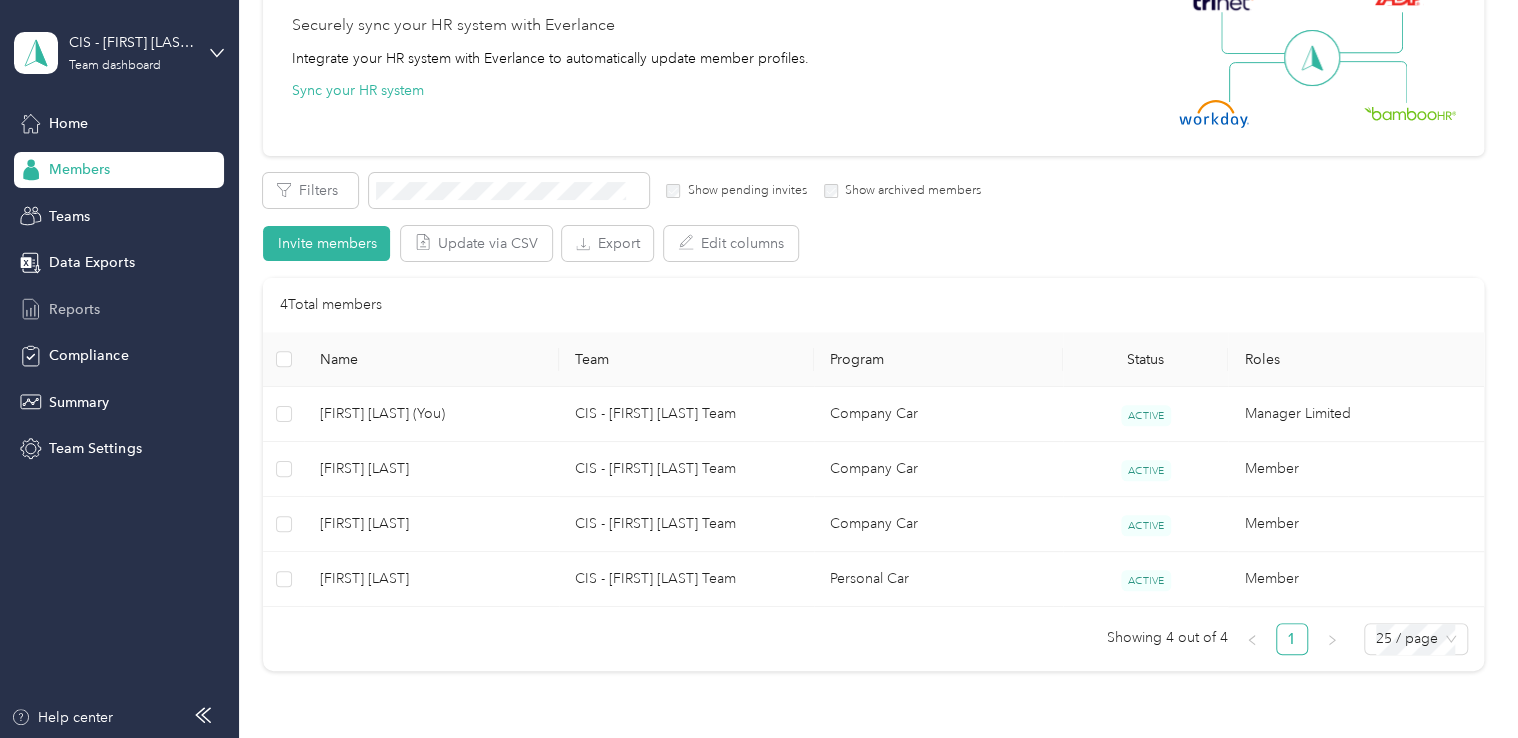 click on "Reports" at bounding box center [119, 309] 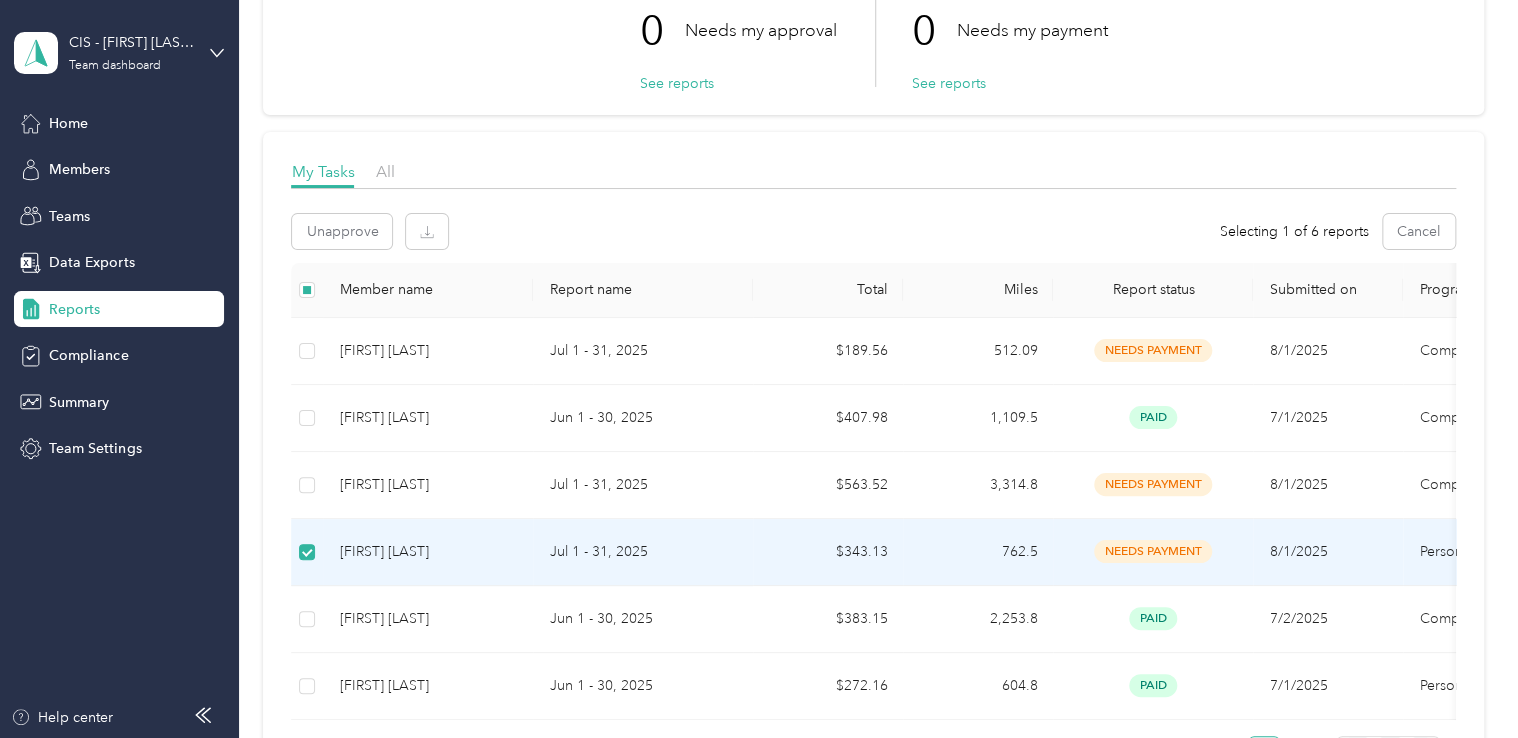 scroll, scrollTop: 0, scrollLeft: 0, axis: both 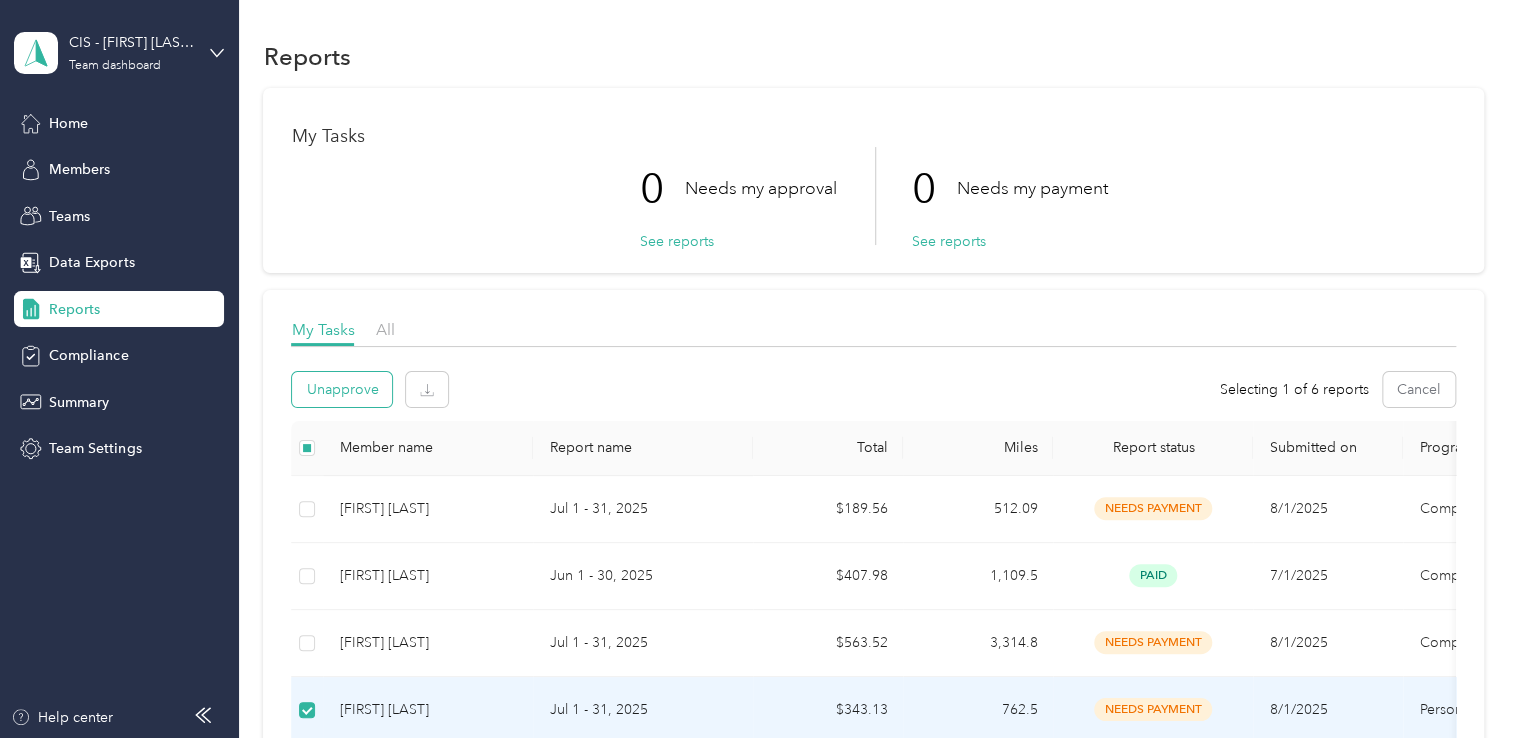click on "Unapprove" at bounding box center [342, 389] 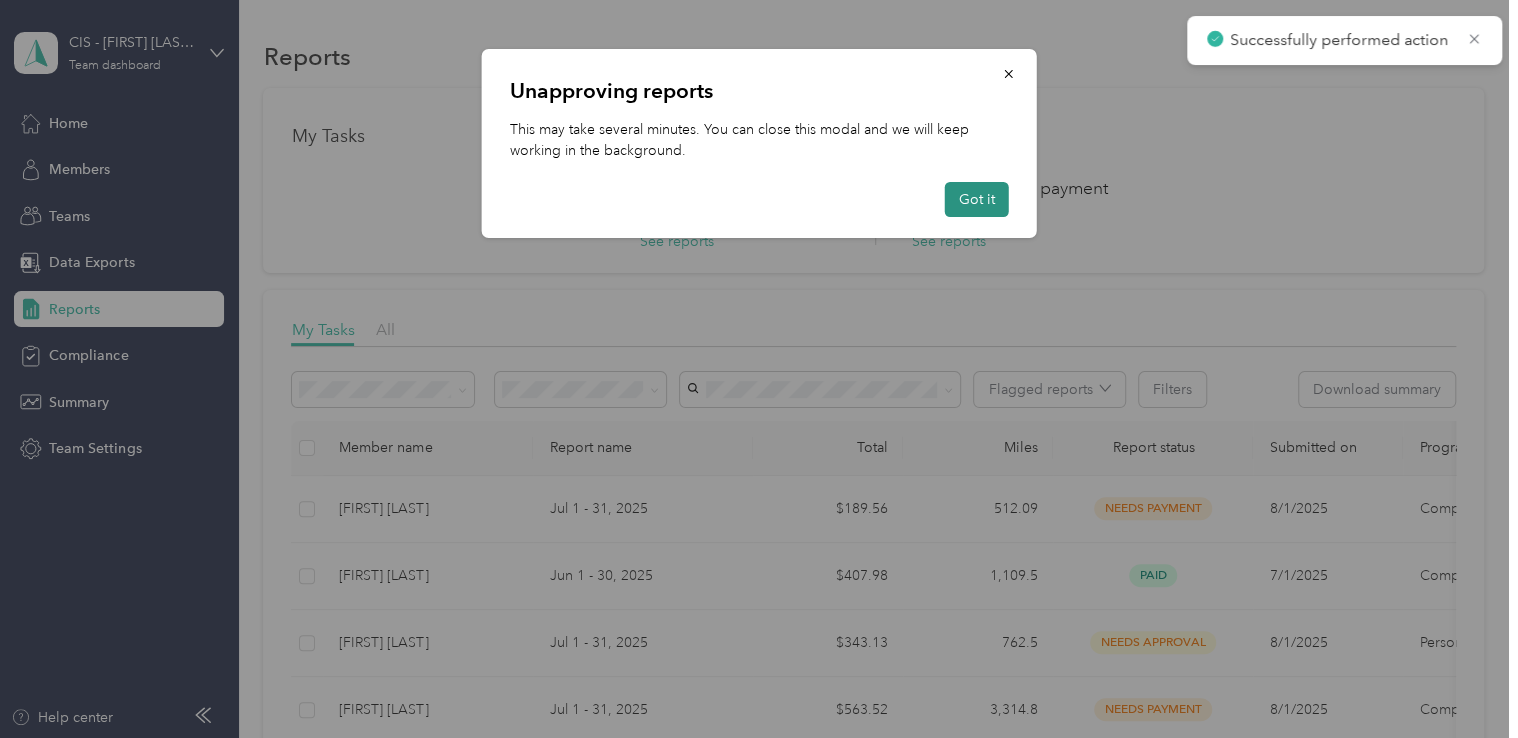 click on "Got it" at bounding box center [977, 199] 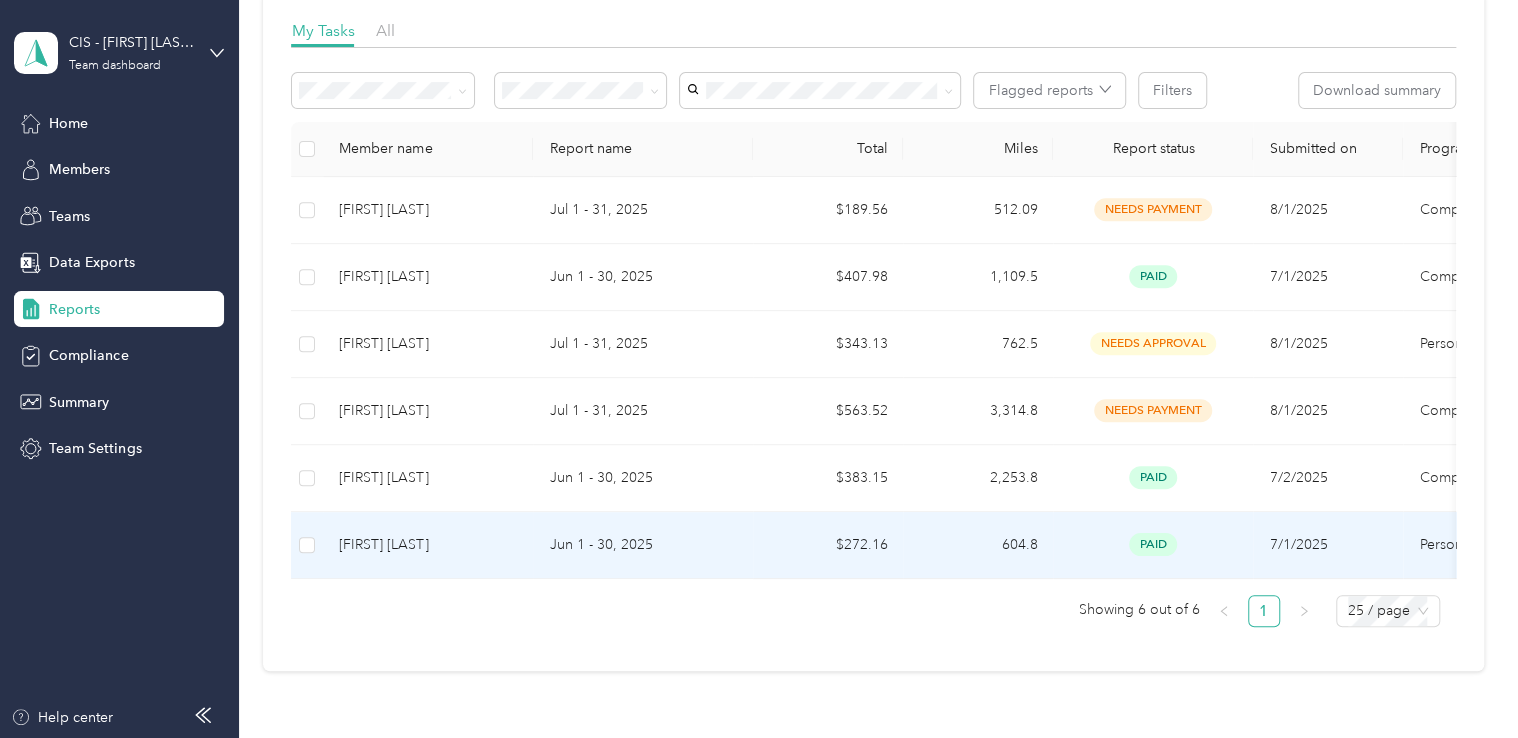 scroll, scrollTop: 251, scrollLeft: 0, axis: vertical 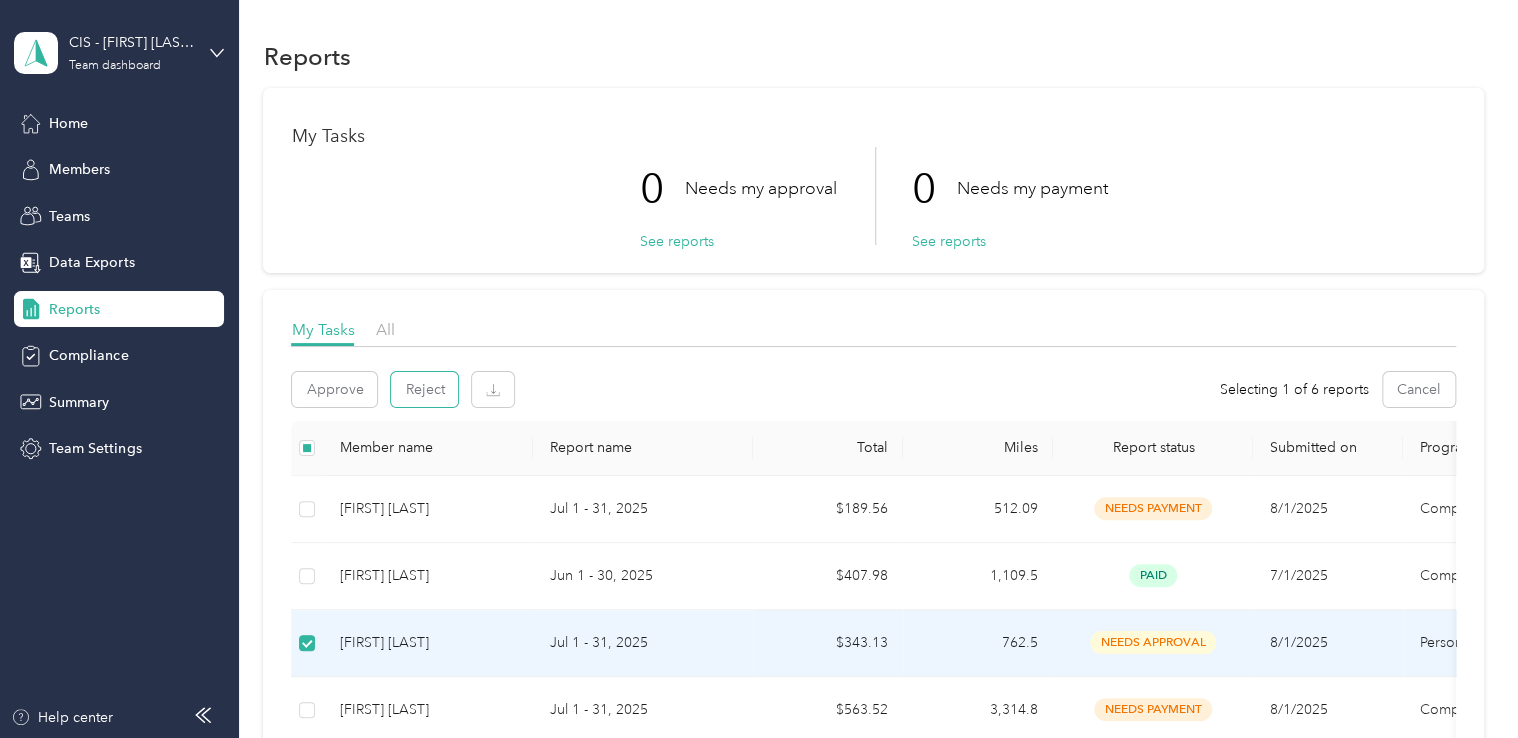 click on "Reject" at bounding box center (424, 389) 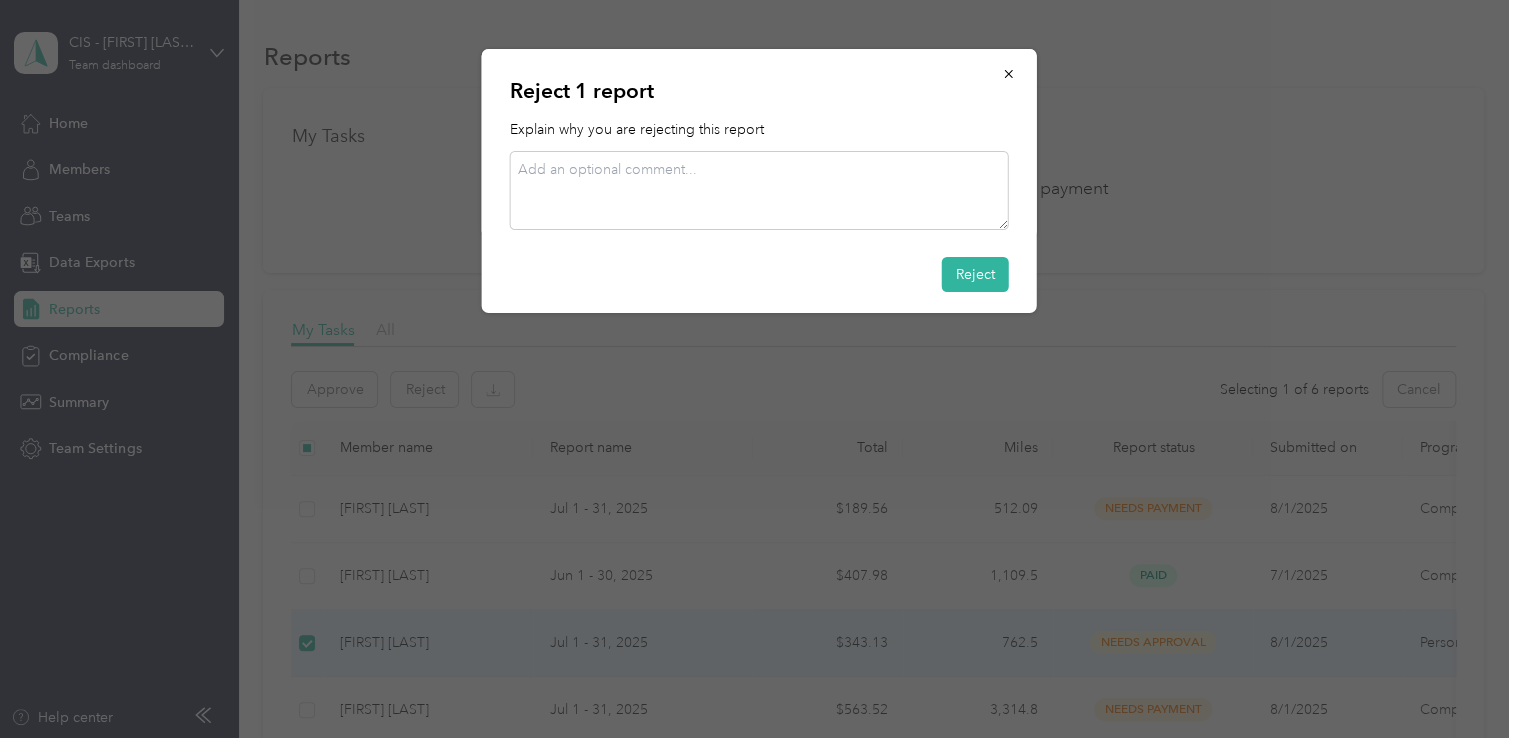 click at bounding box center [759, 190] 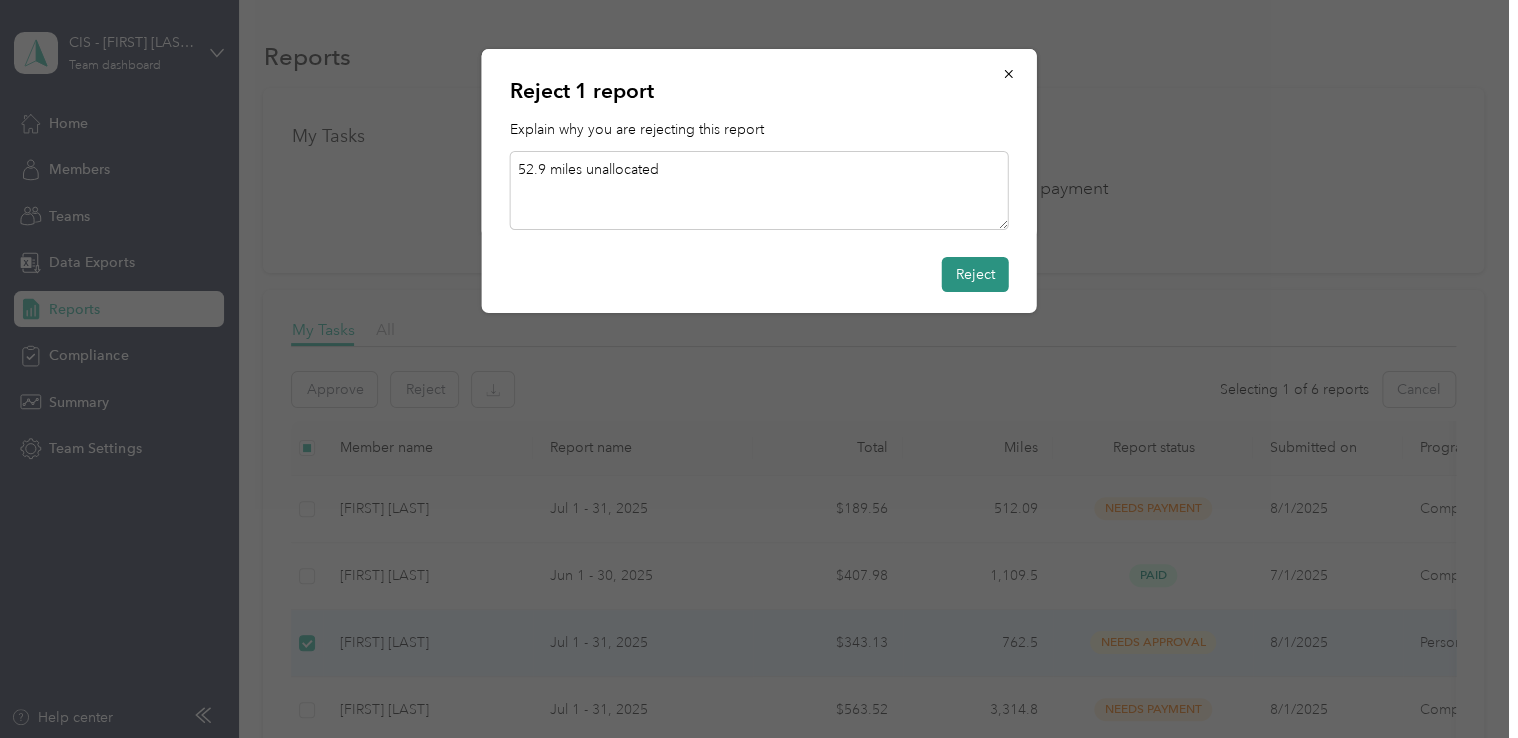 type on "52.9 miles unallocated" 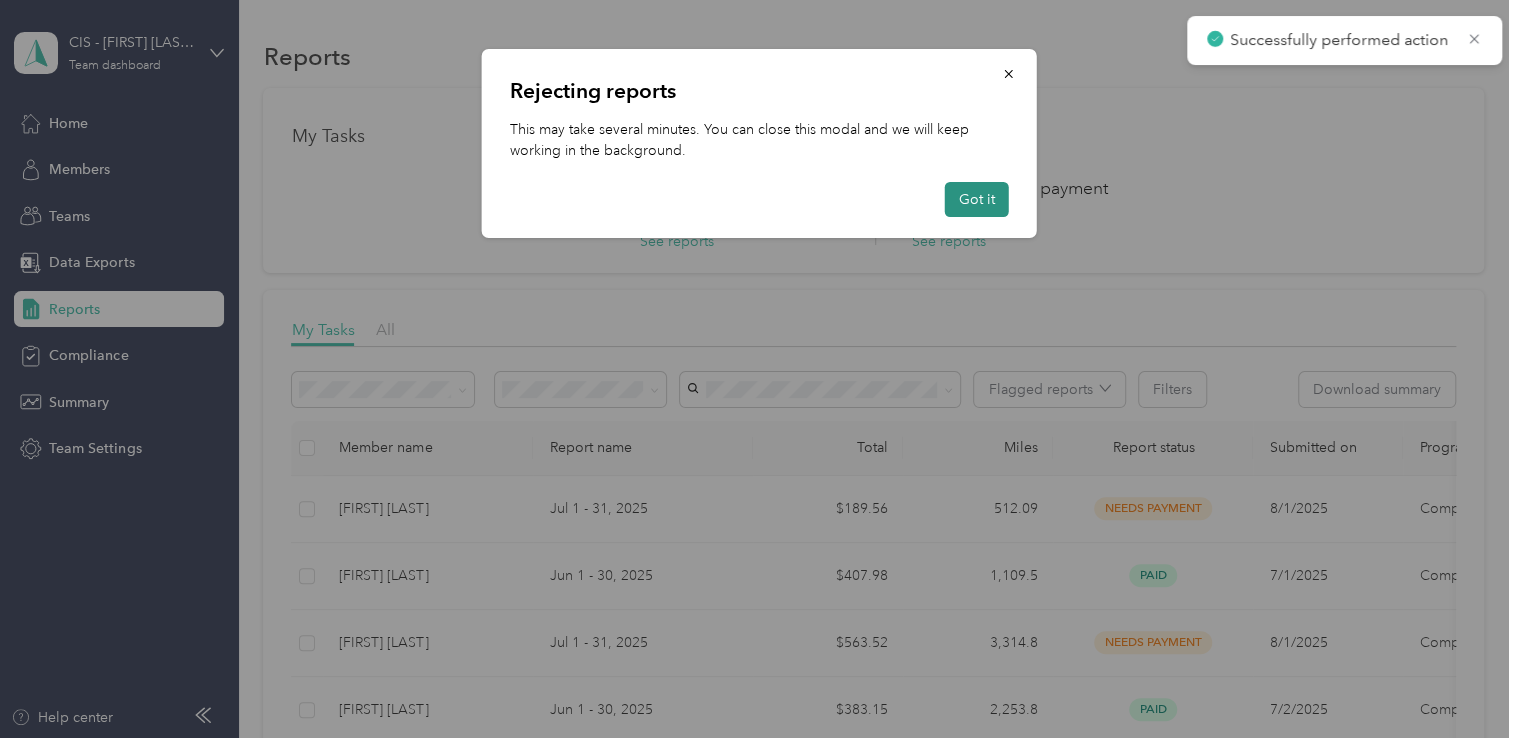 click on "Got it" at bounding box center [977, 199] 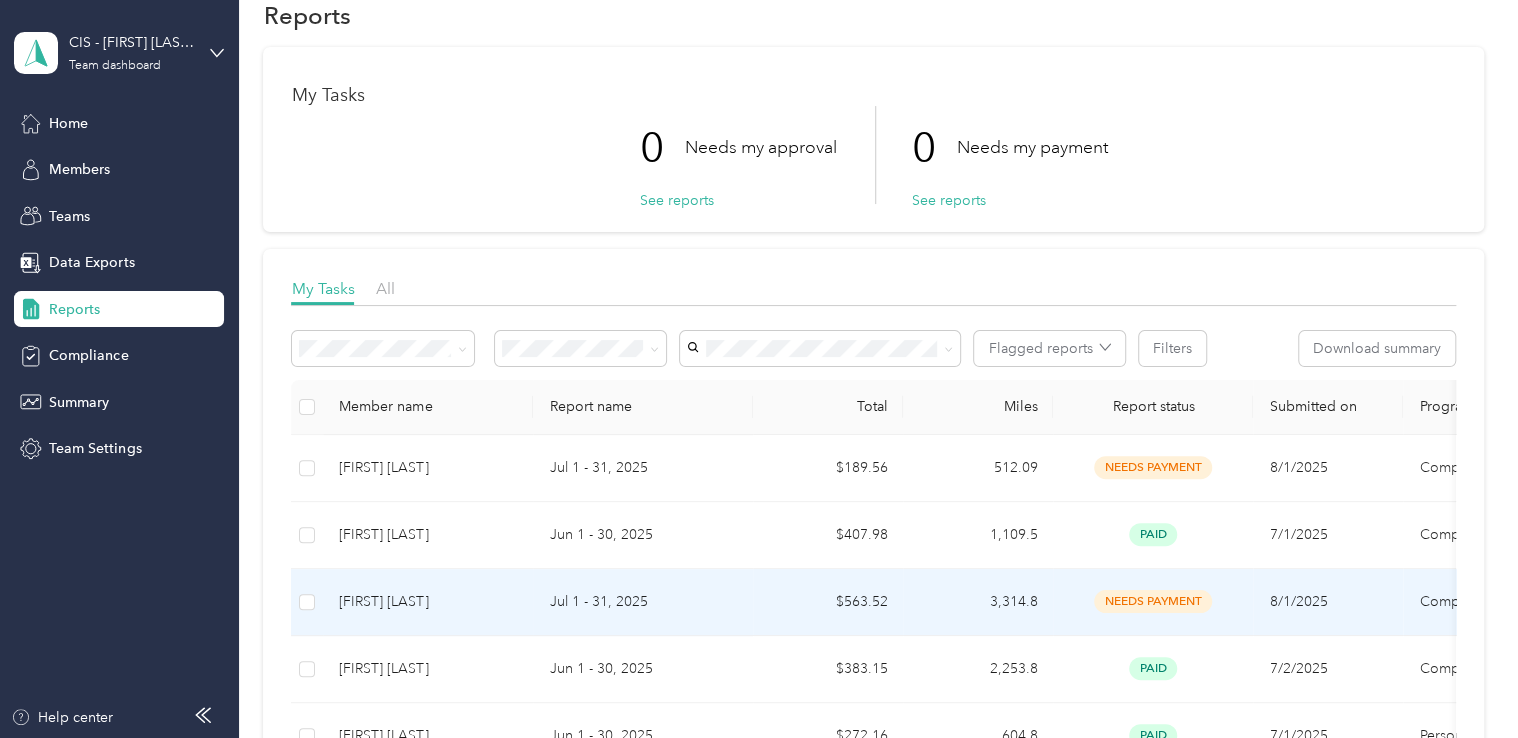 scroll, scrollTop: 0, scrollLeft: 0, axis: both 